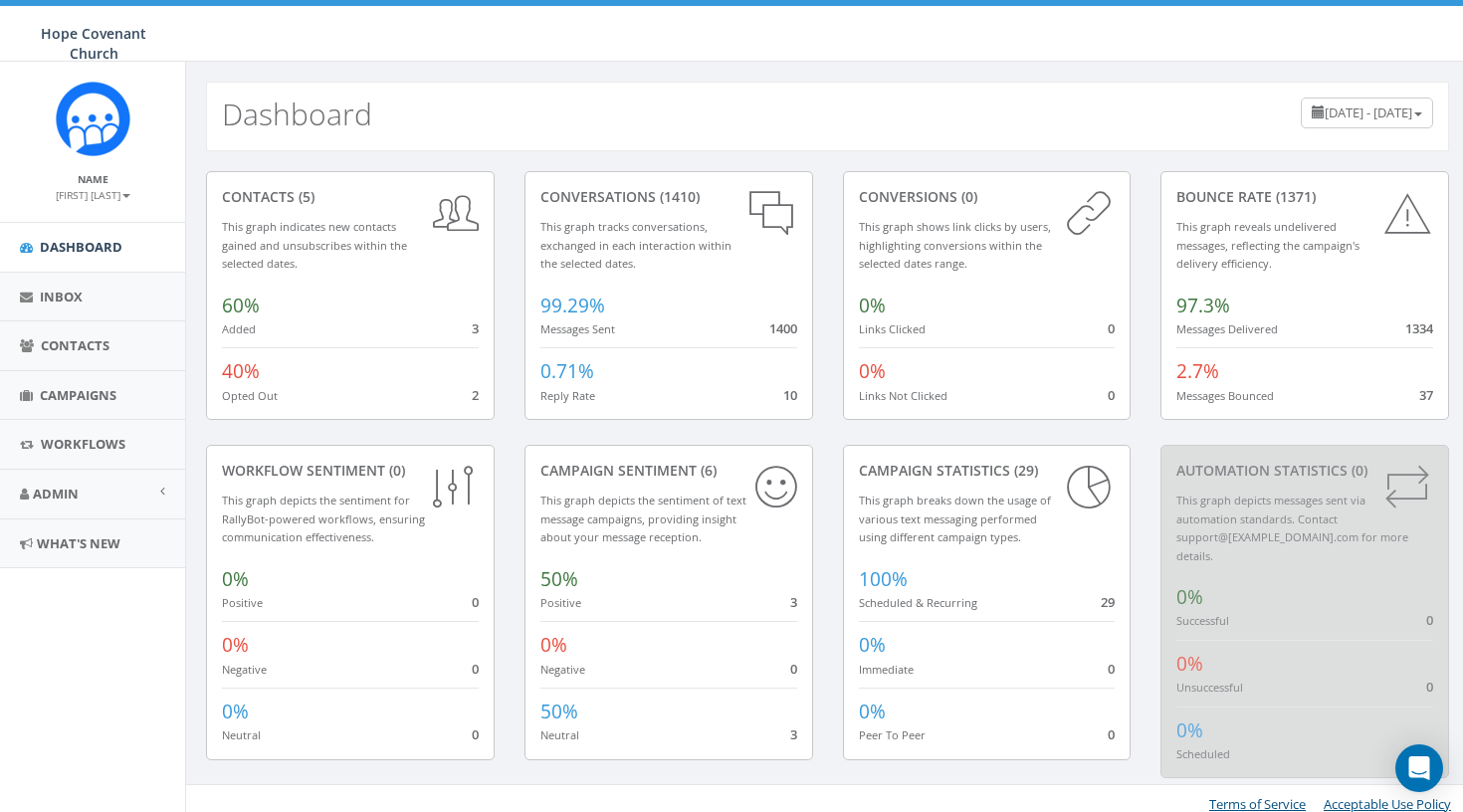 scroll, scrollTop: 0, scrollLeft: 0, axis: both 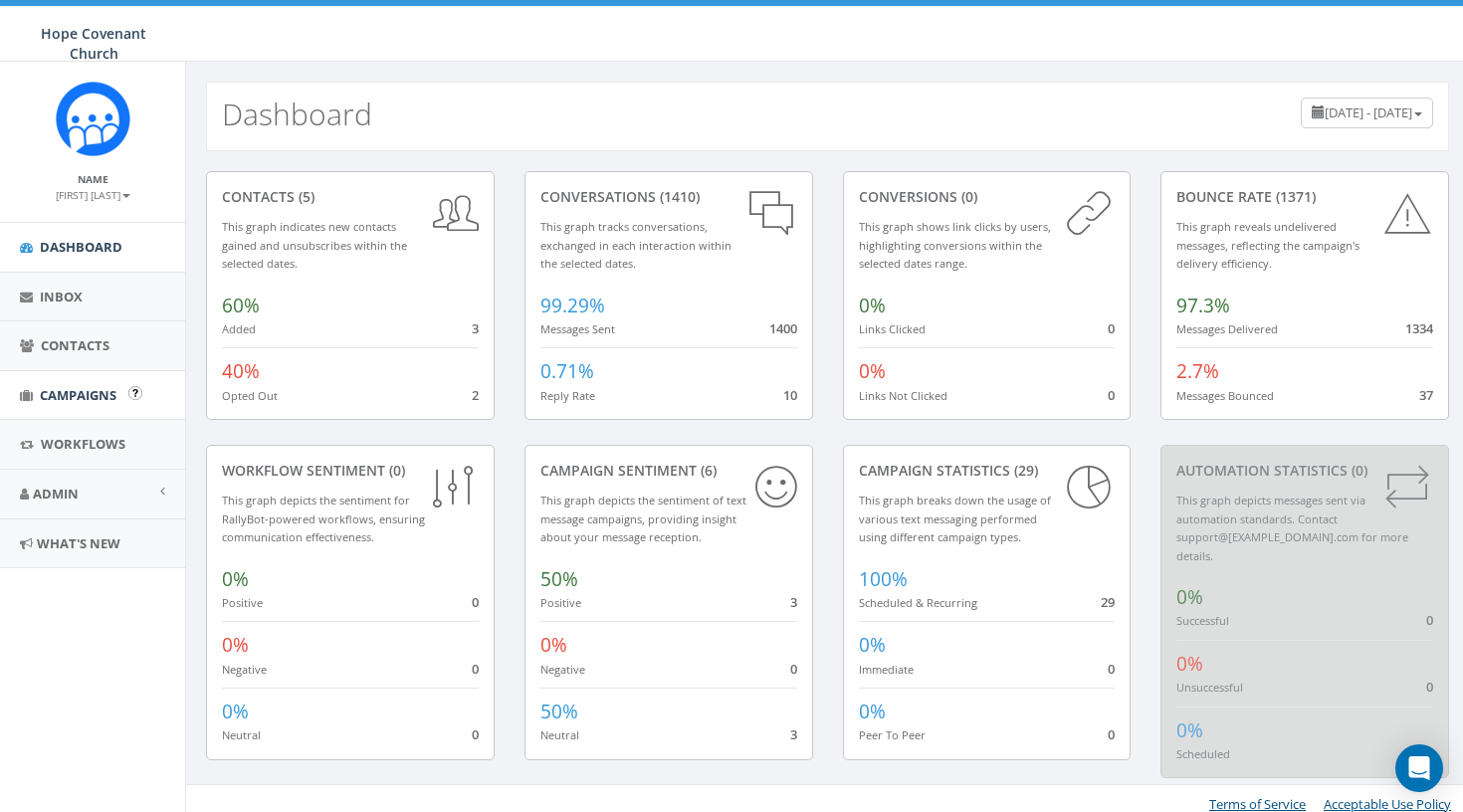click on "Campaigns" at bounding box center [93, 395] 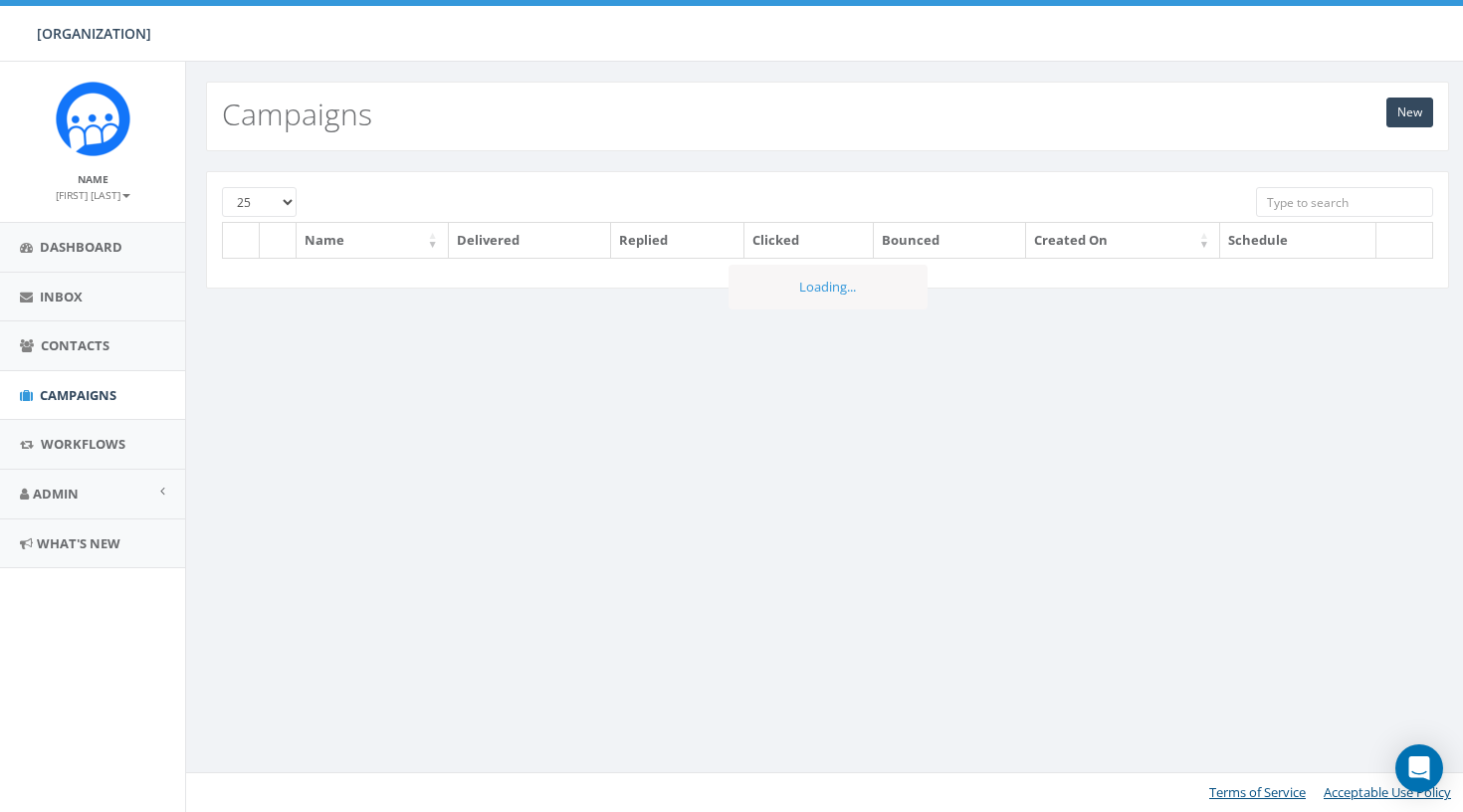 scroll, scrollTop: 0, scrollLeft: 0, axis: both 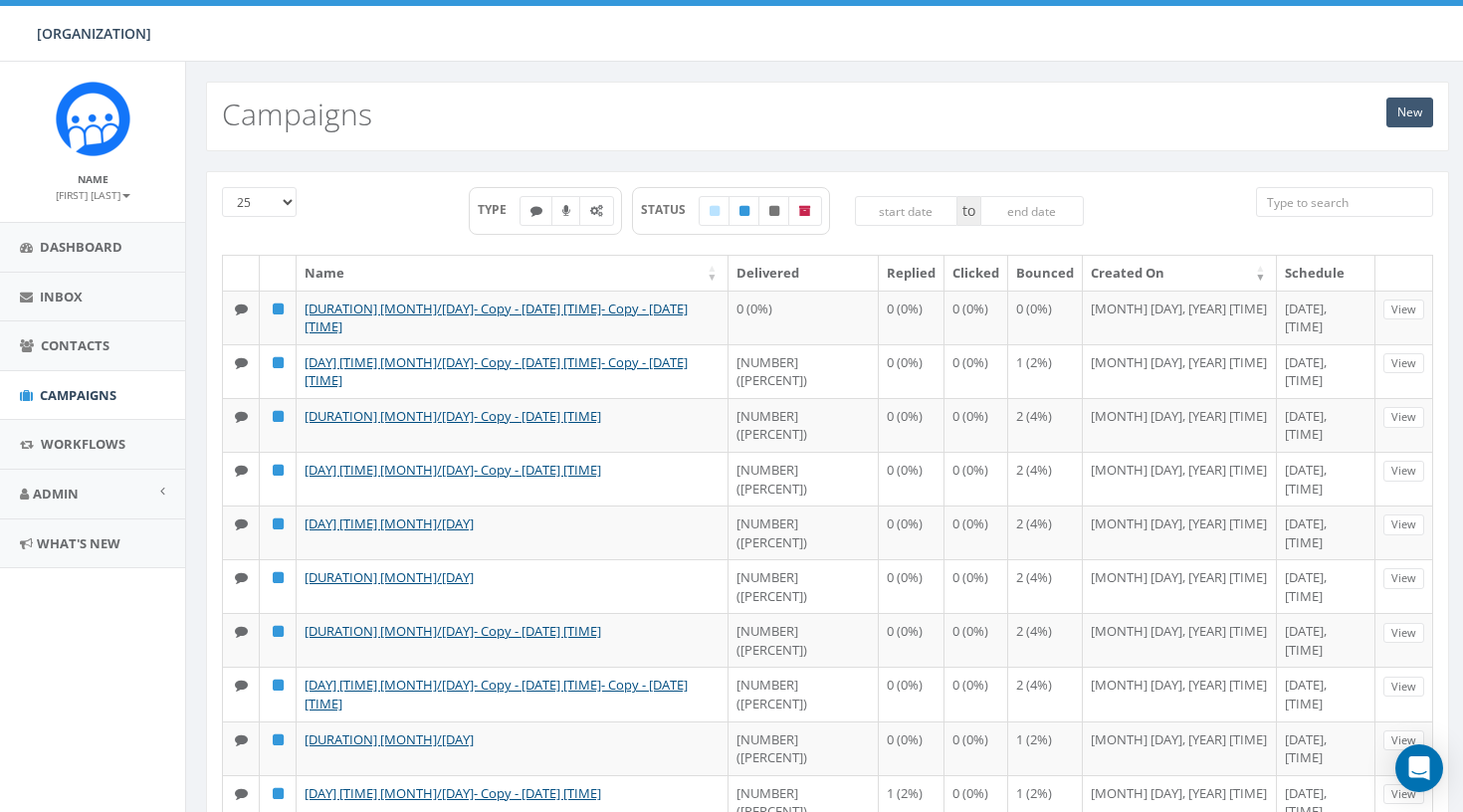 click on "New" at bounding box center (1409, 112) 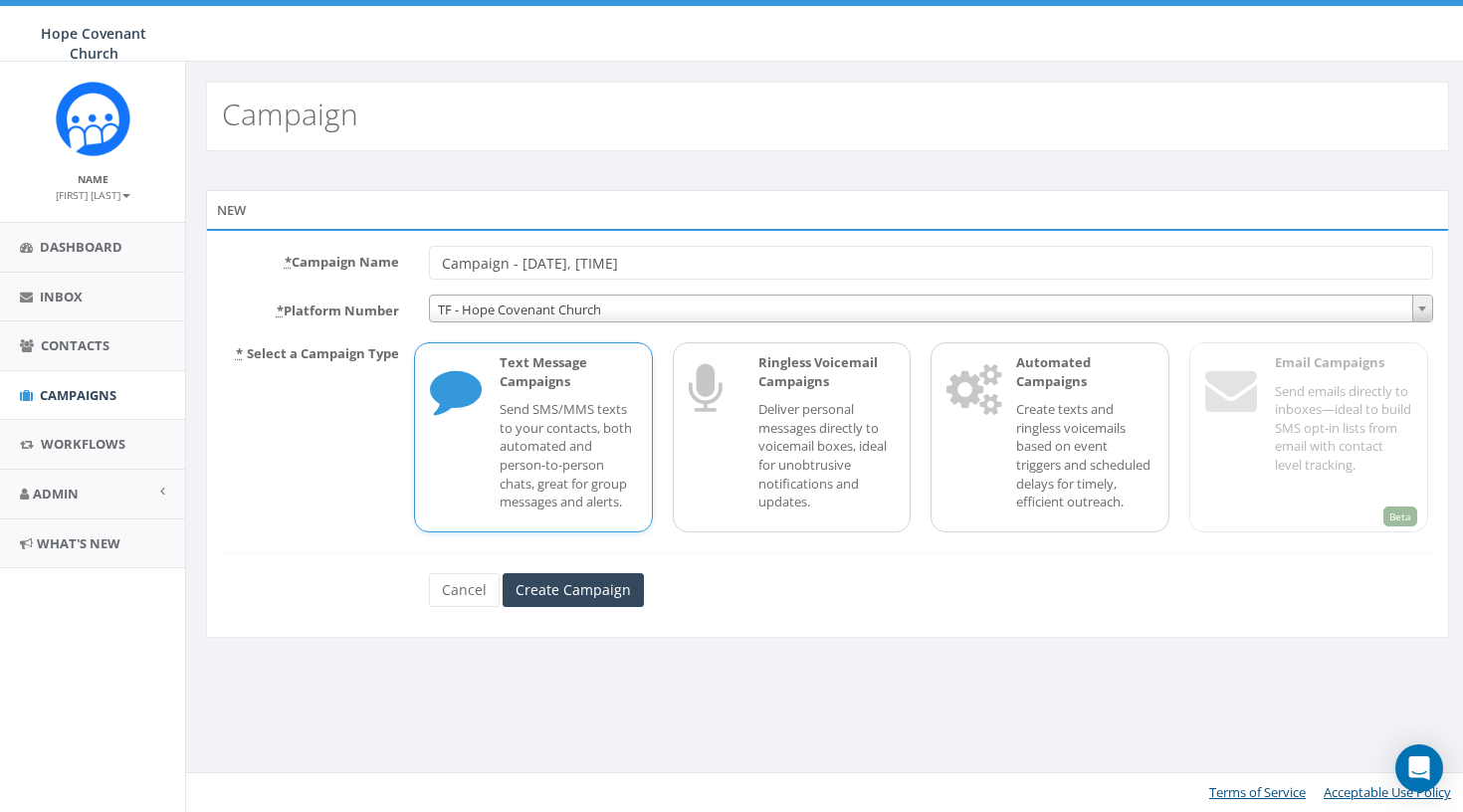 scroll, scrollTop: 0, scrollLeft: 0, axis: both 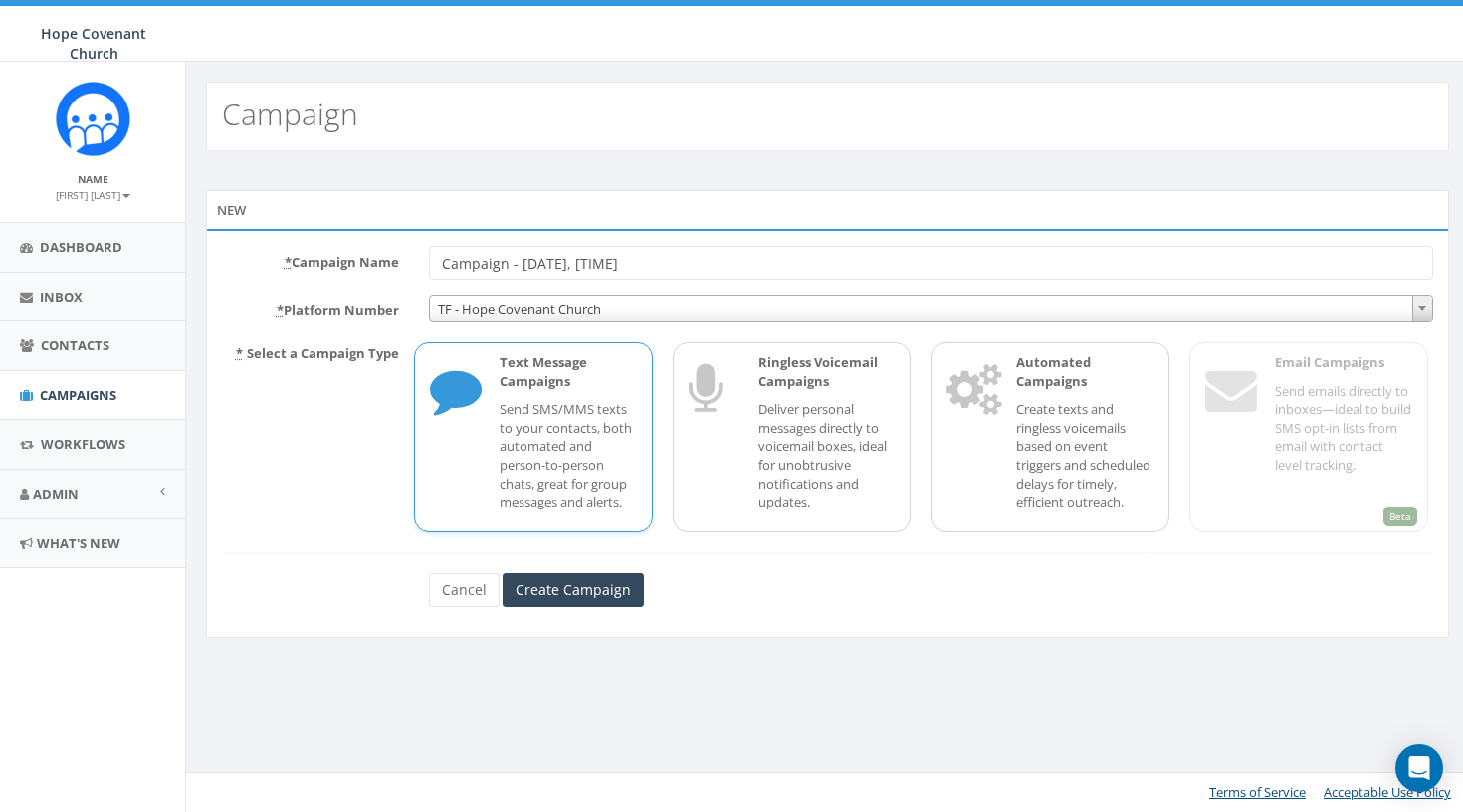 click on "Campaign - 08/03/2025, 05:13:38" at bounding box center (931, 263) 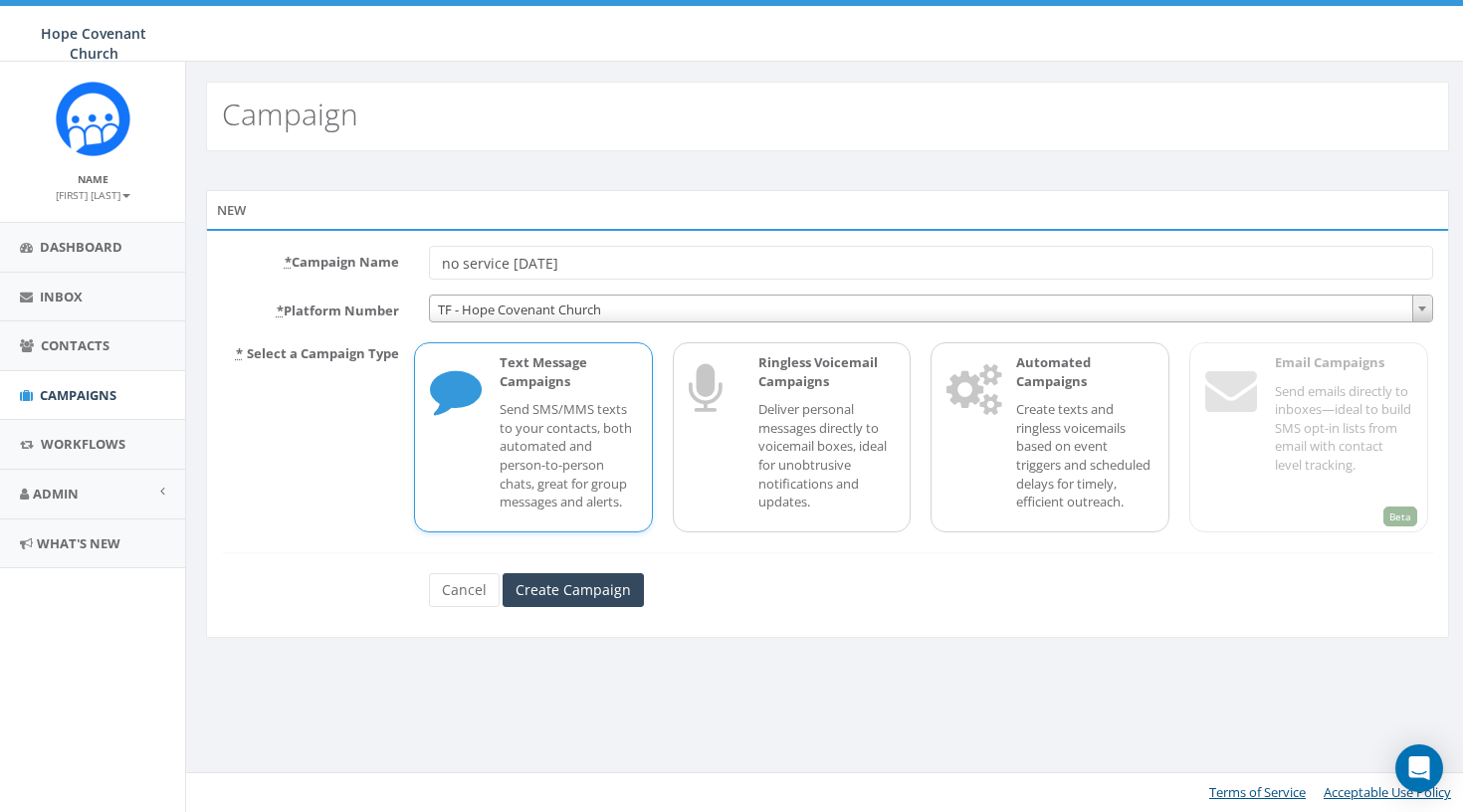 type on "no service [DATE]" 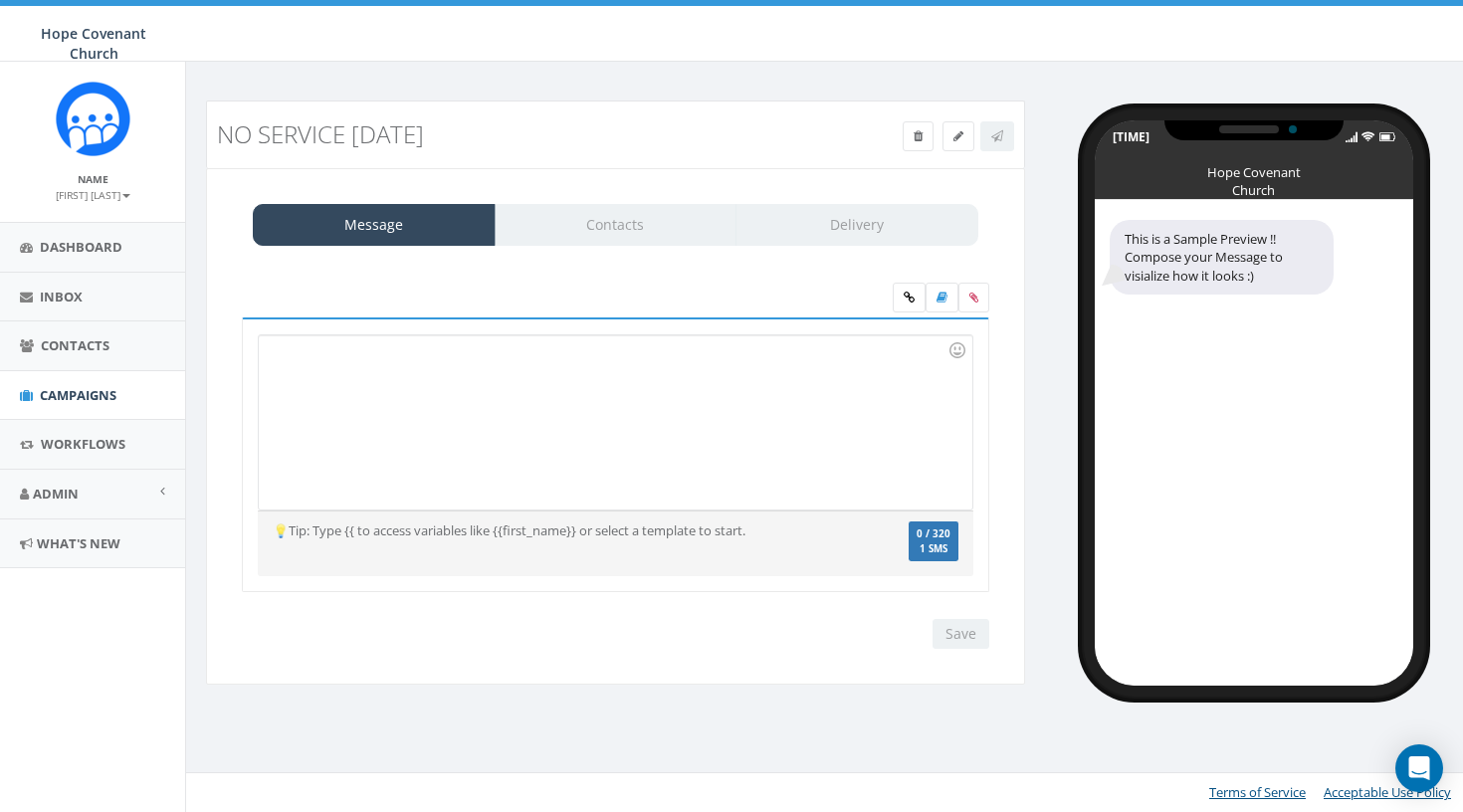 scroll, scrollTop: 0, scrollLeft: 0, axis: both 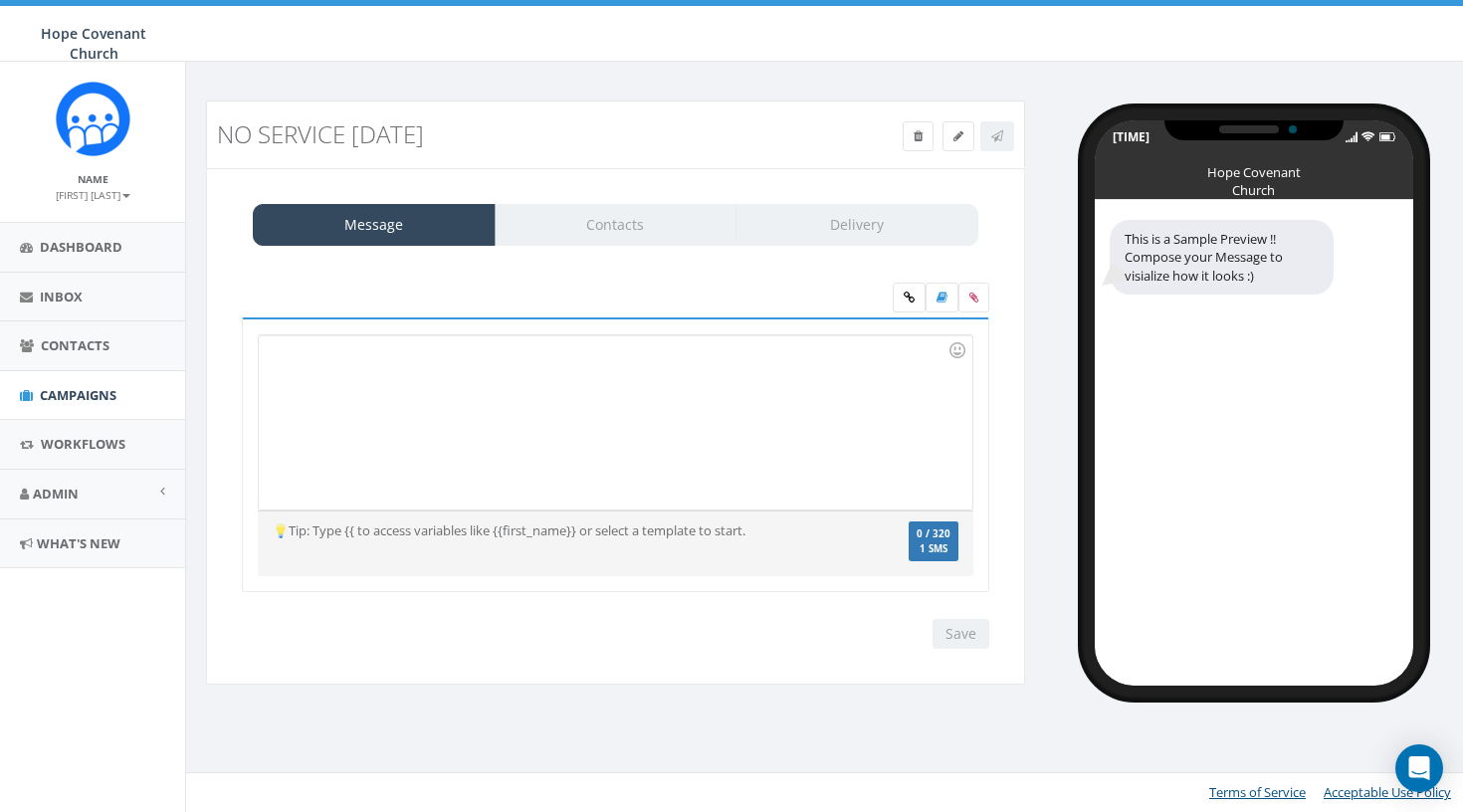 click at bounding box center [615, 422] 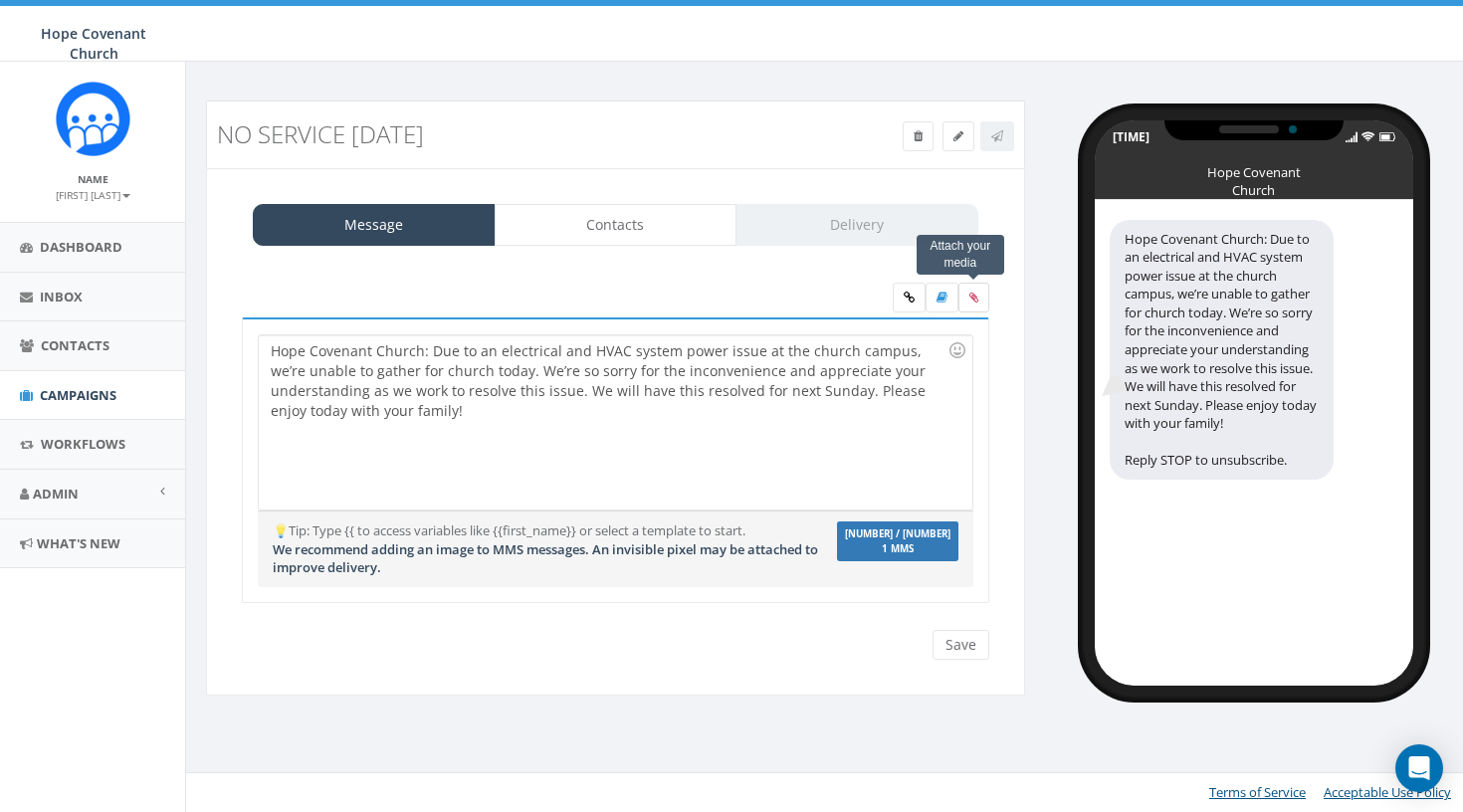 click at bounding box center [973, 298] 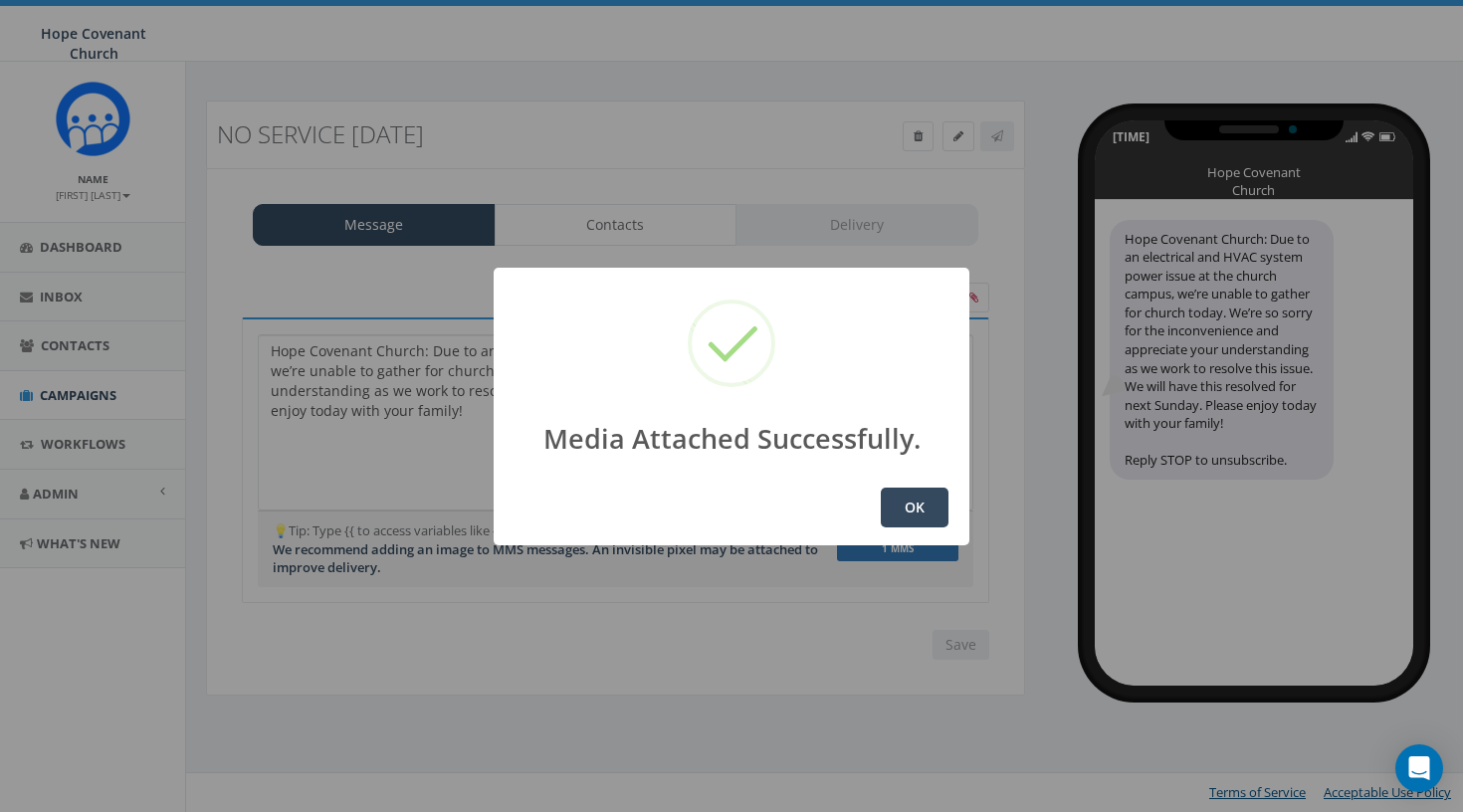 click on "OK" at bounding box center [915, 508] 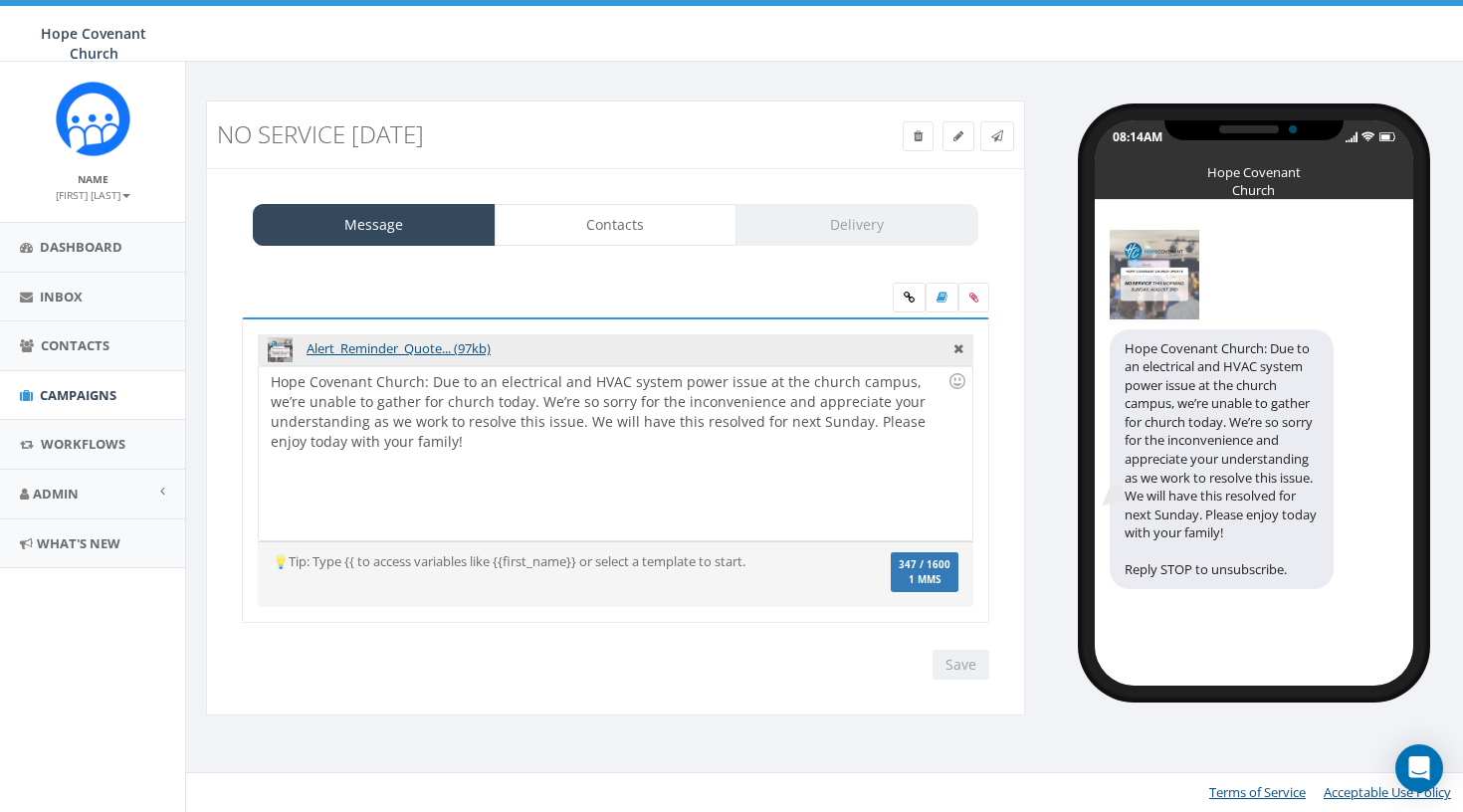 scroll, scrollTop: 0, scrollLeft: 0, axis: both 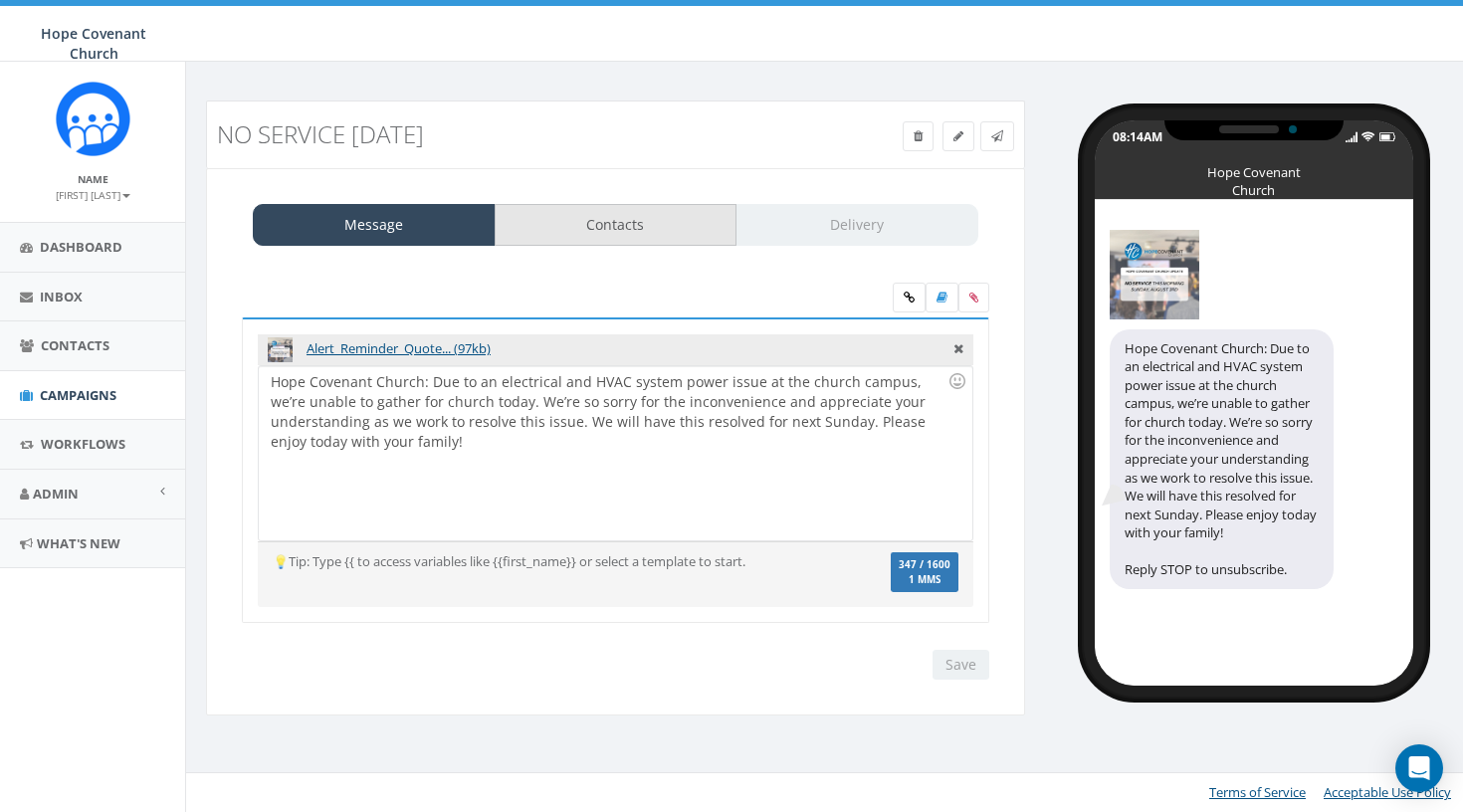 click on "Contacts" at bounding box center [616, 225] 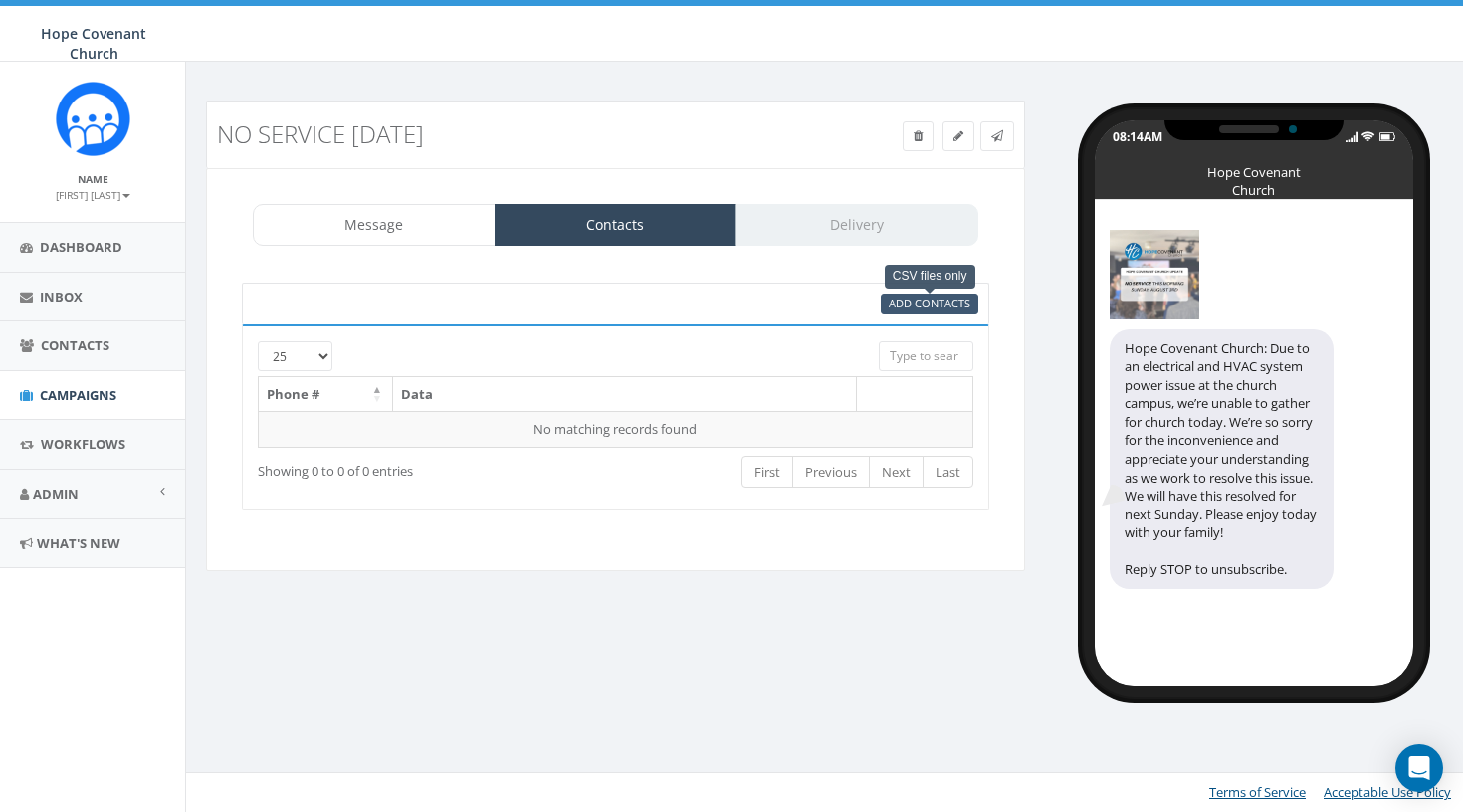 click on "Add Contacts" at bounding box center [930, 303] 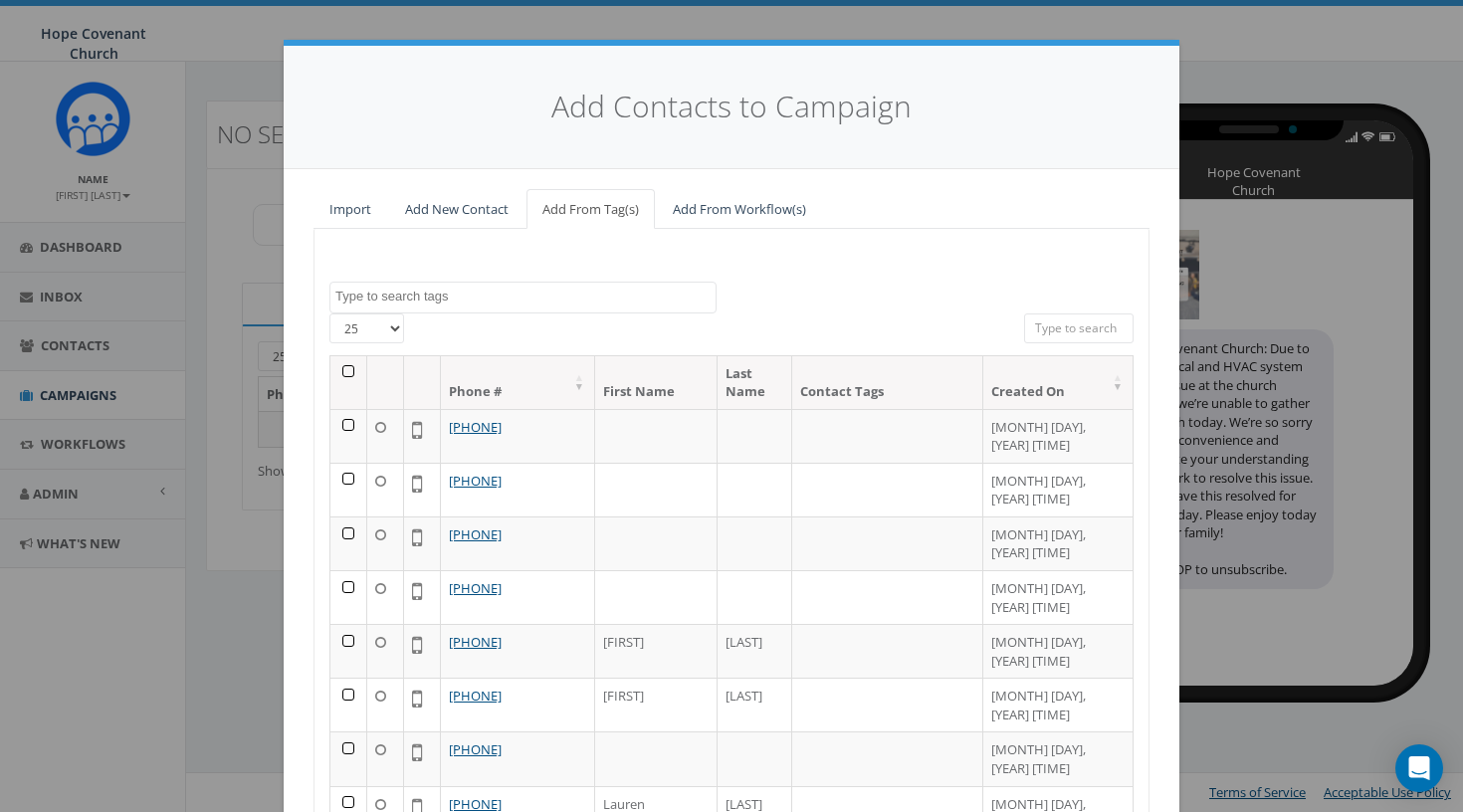 click at bounding box center [348, 382] 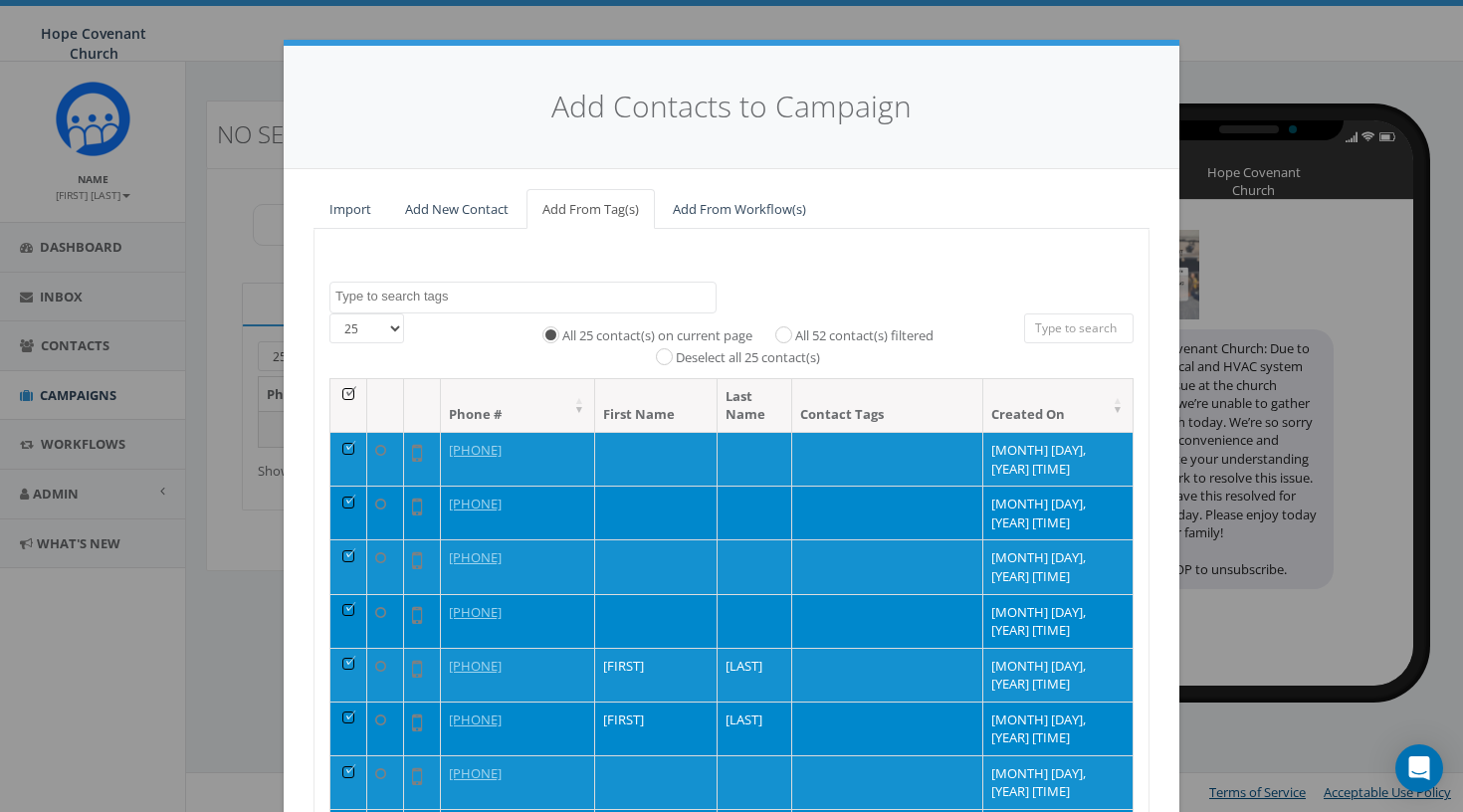 click on "All 52 contact(s) filtered" at bounding box center [864, 336] 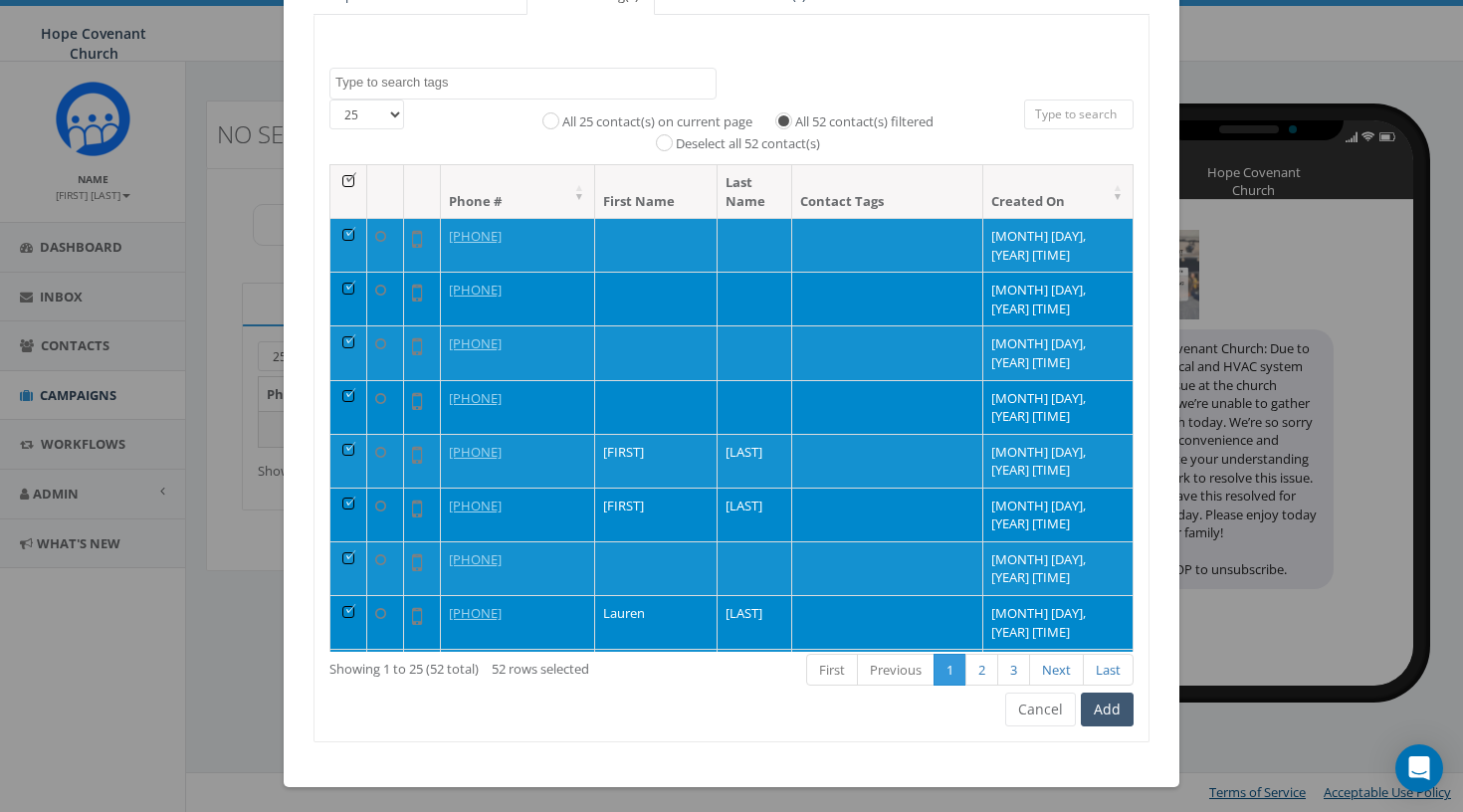 scroll, scrollTop: 212, scrollLeft: 0, axis: vertical 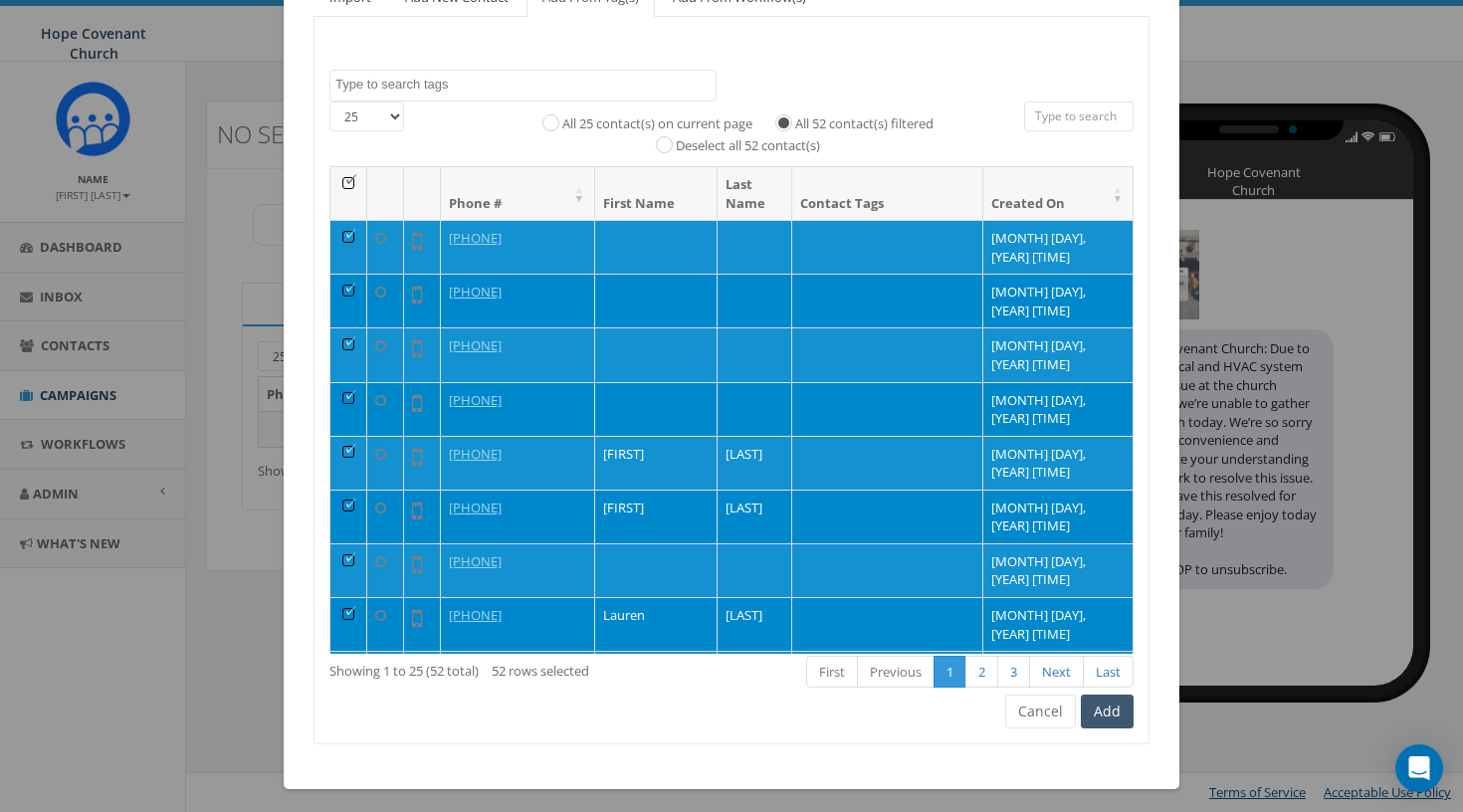click on "Add" at bounding box center [1107, 711] 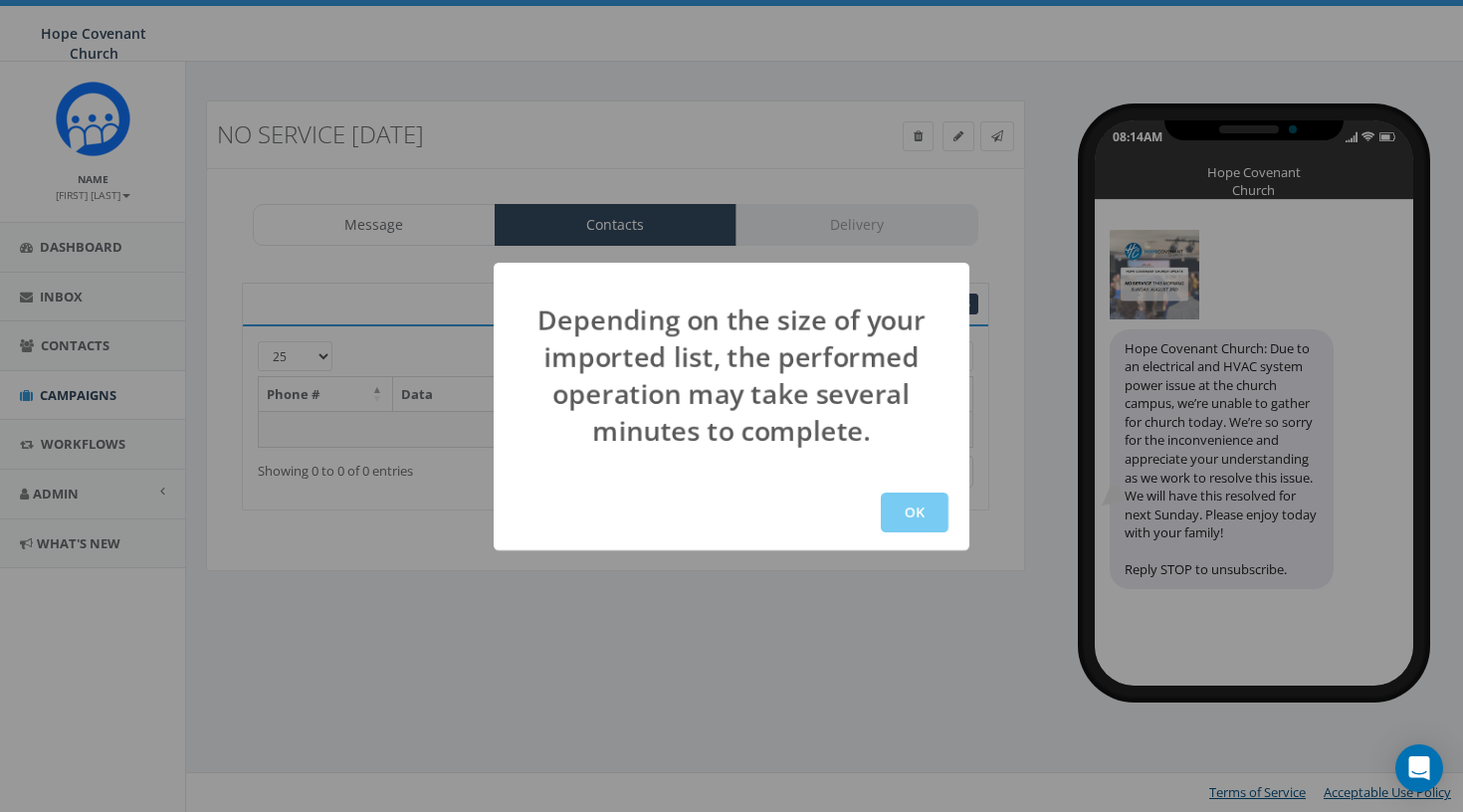 click on "OK" at bounding box center (915, 512) 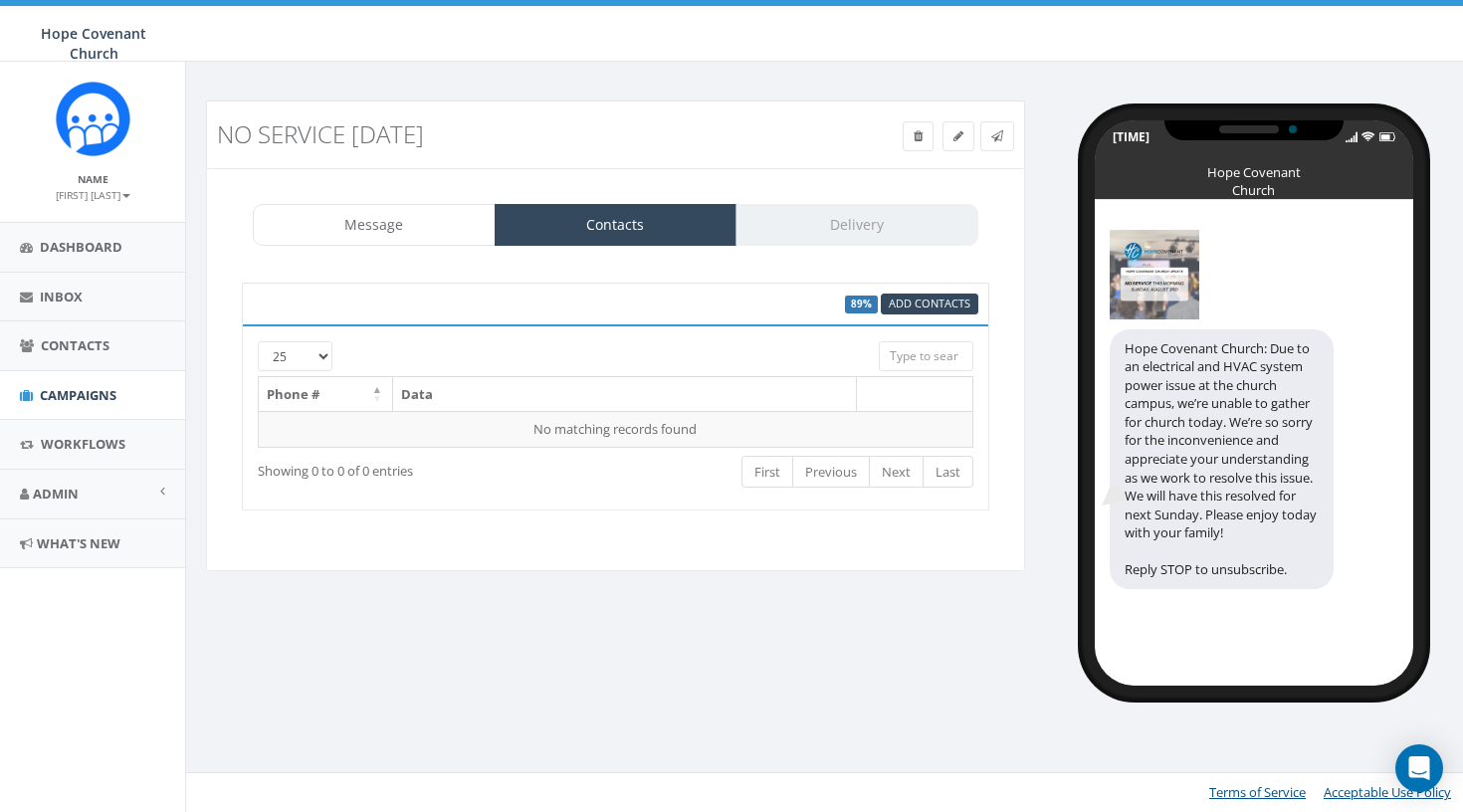 scroll, scrollTop: 0, scrollLeft: 0, axis: both 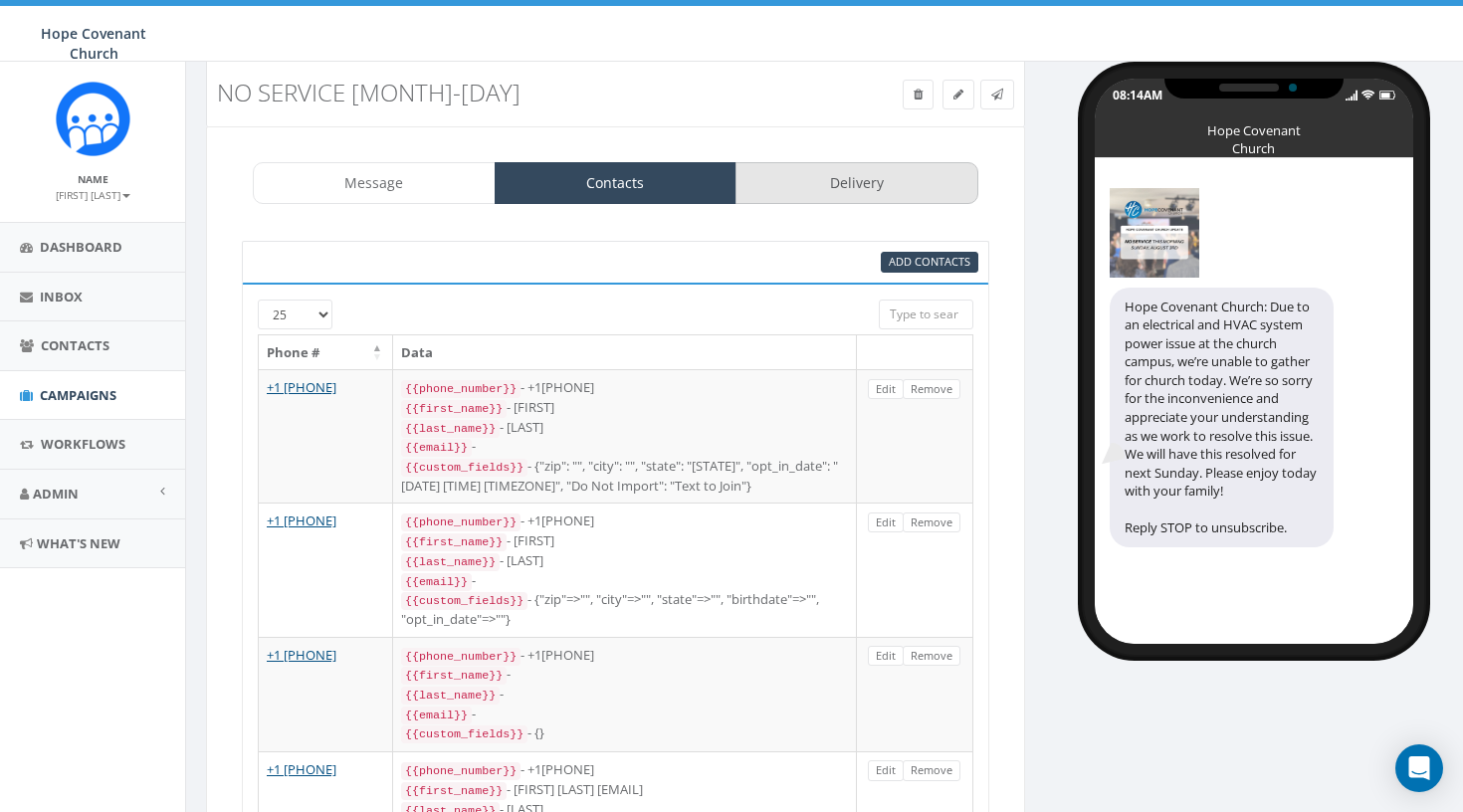 click on "Delivery" at bounding box center (857, 183) 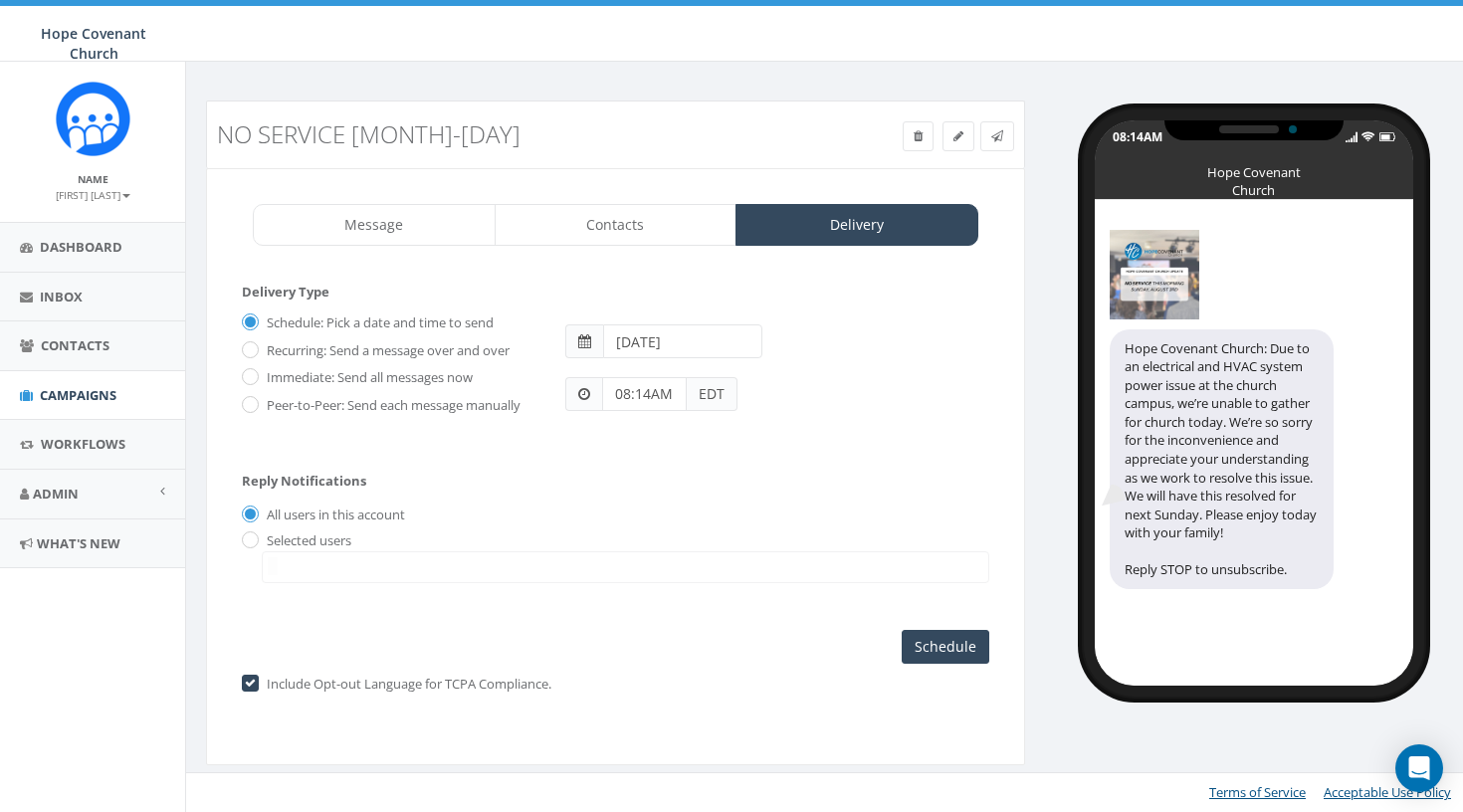 click on "08:14AM" at bounding box center (644, 394) 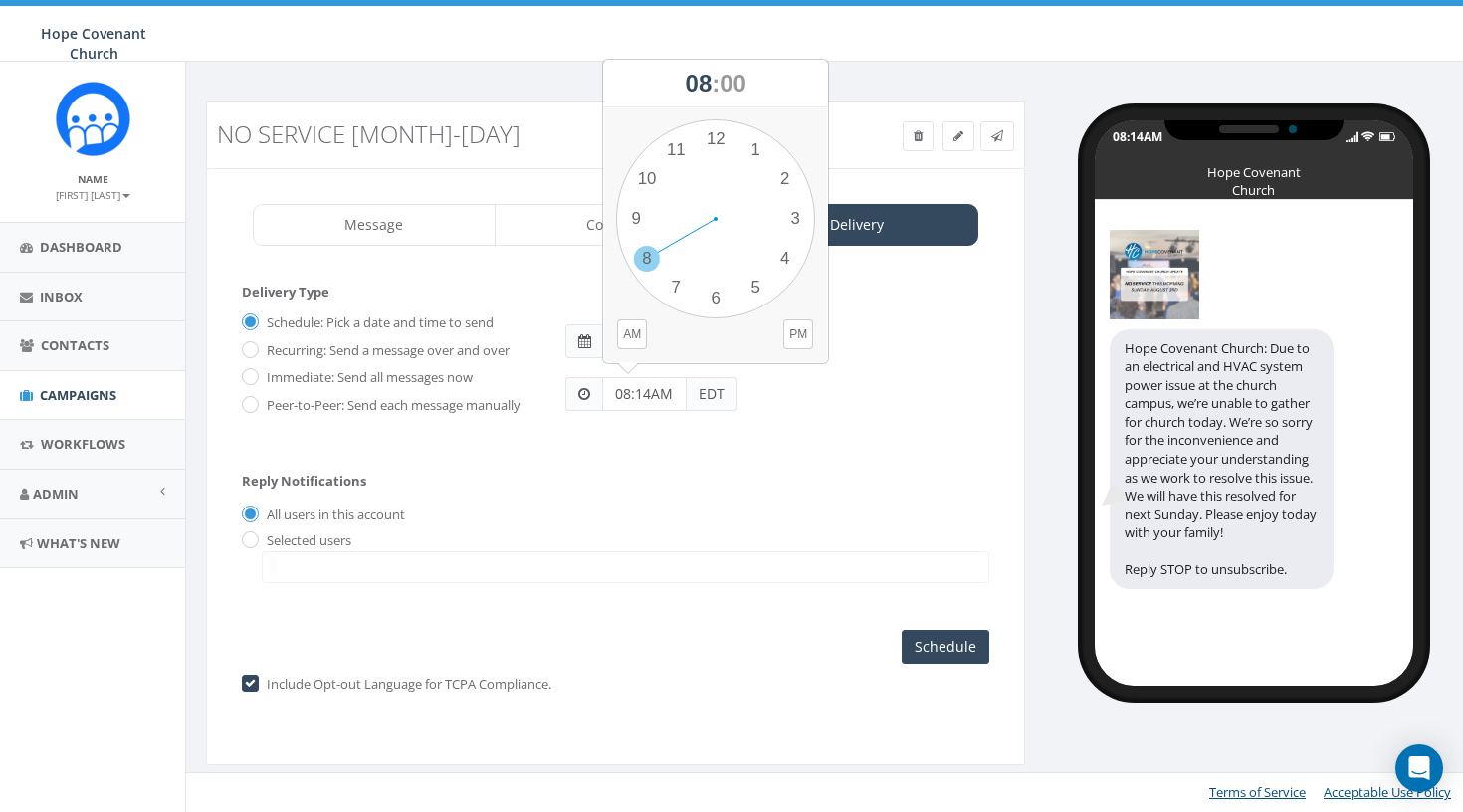 click on "1 2 3 4 5 6 7 8 9 10 11 12 00 05 10 15 20 25 30 35 40 45 50 55" at bounding box center (716, 219) 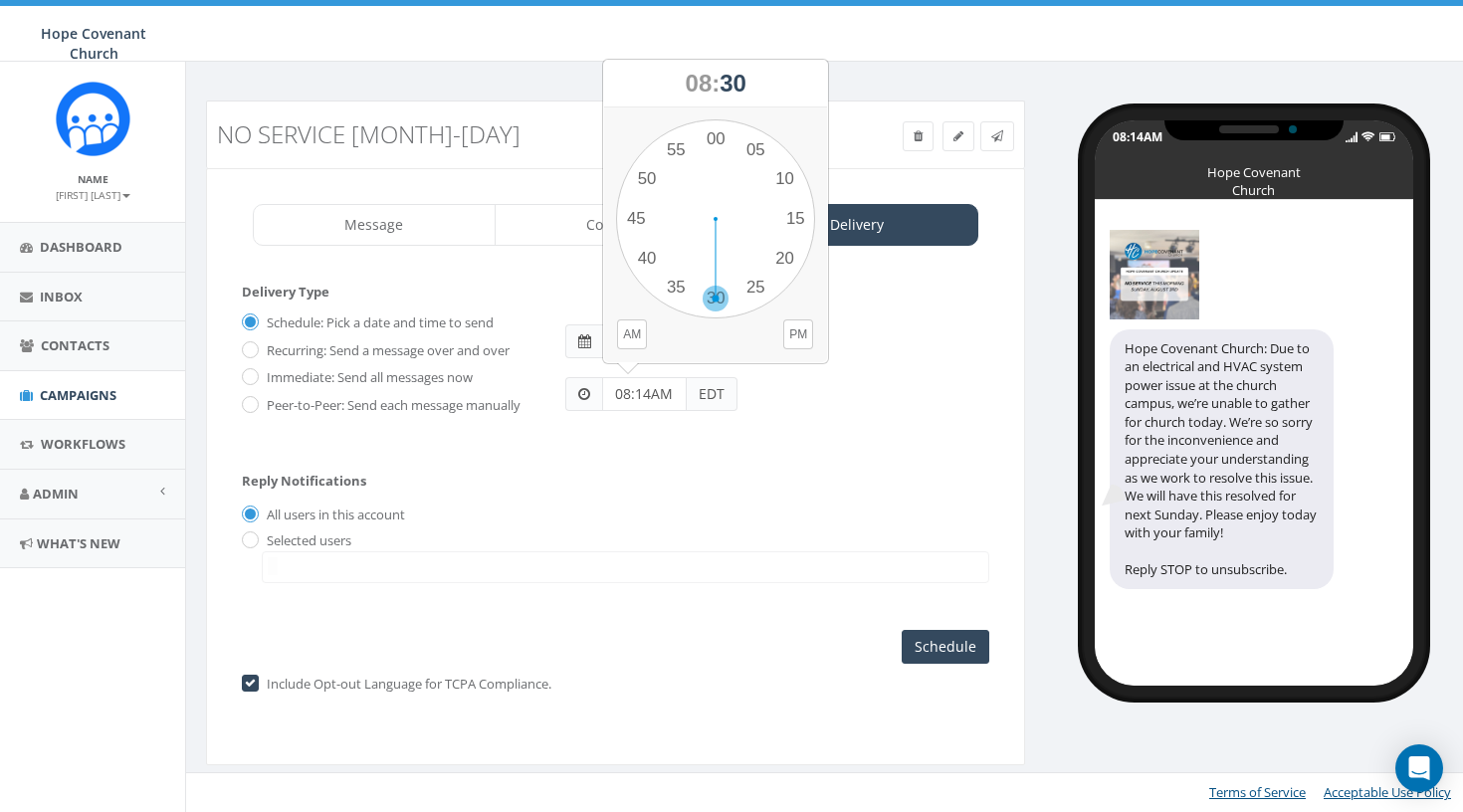 click on "1 2 3 4 5 6 7 8 9 10 11 12 00 05 10 15 20 25 30 35 40 45 50 55" at bounding box center (716, 219) 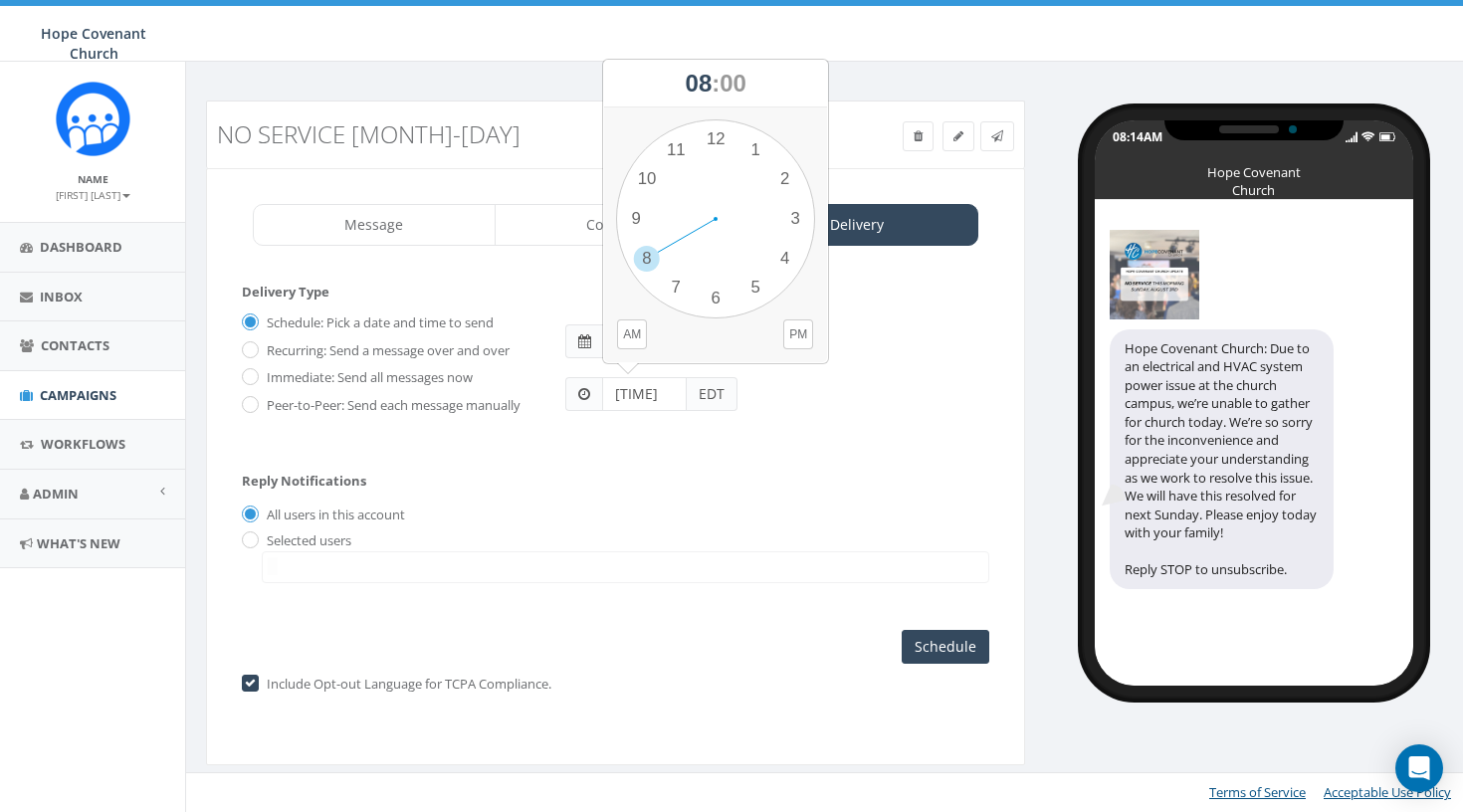 click on "08:30PM" at bounding box center [644, 394] 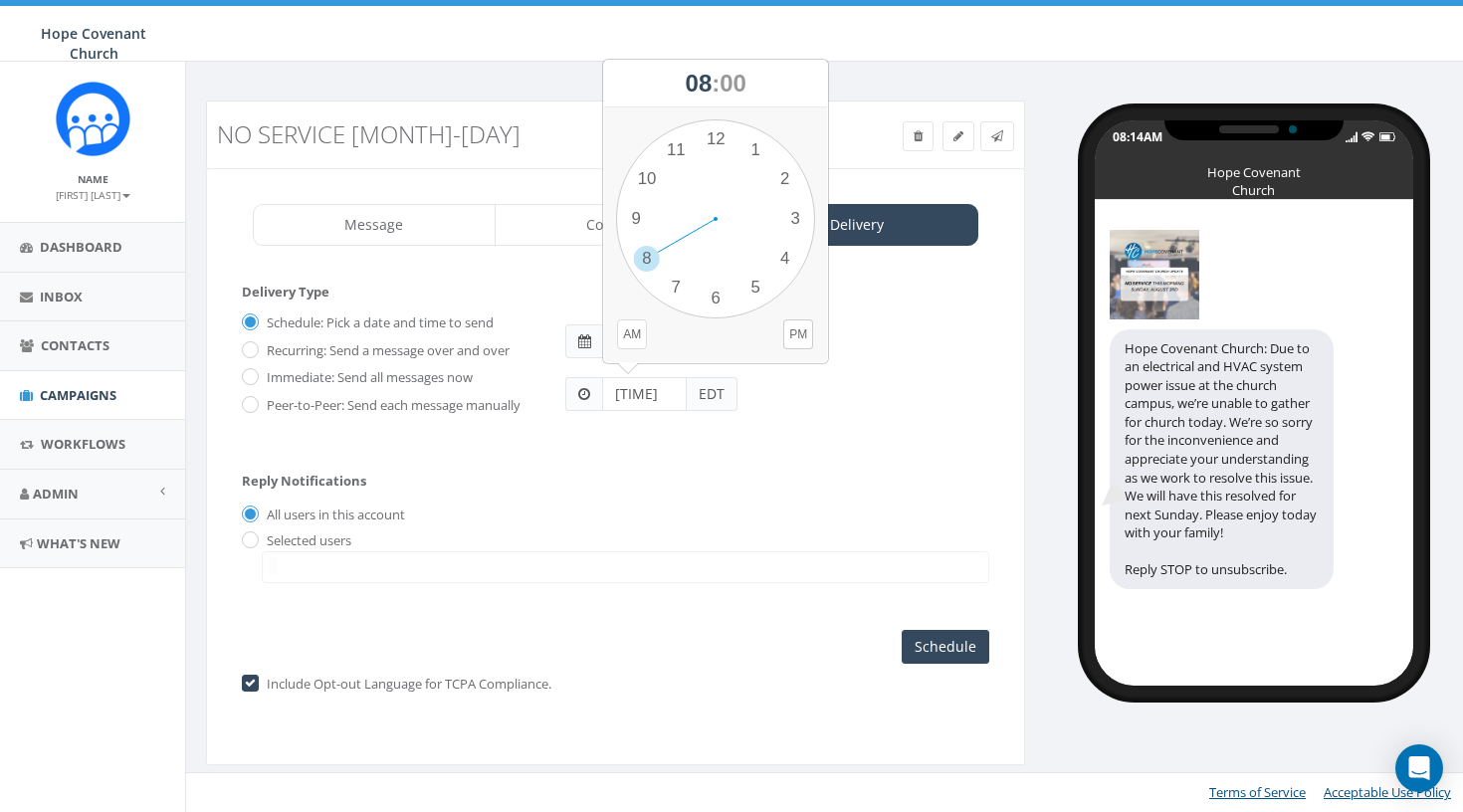 click on "AM" at bounding box center [632, 334] 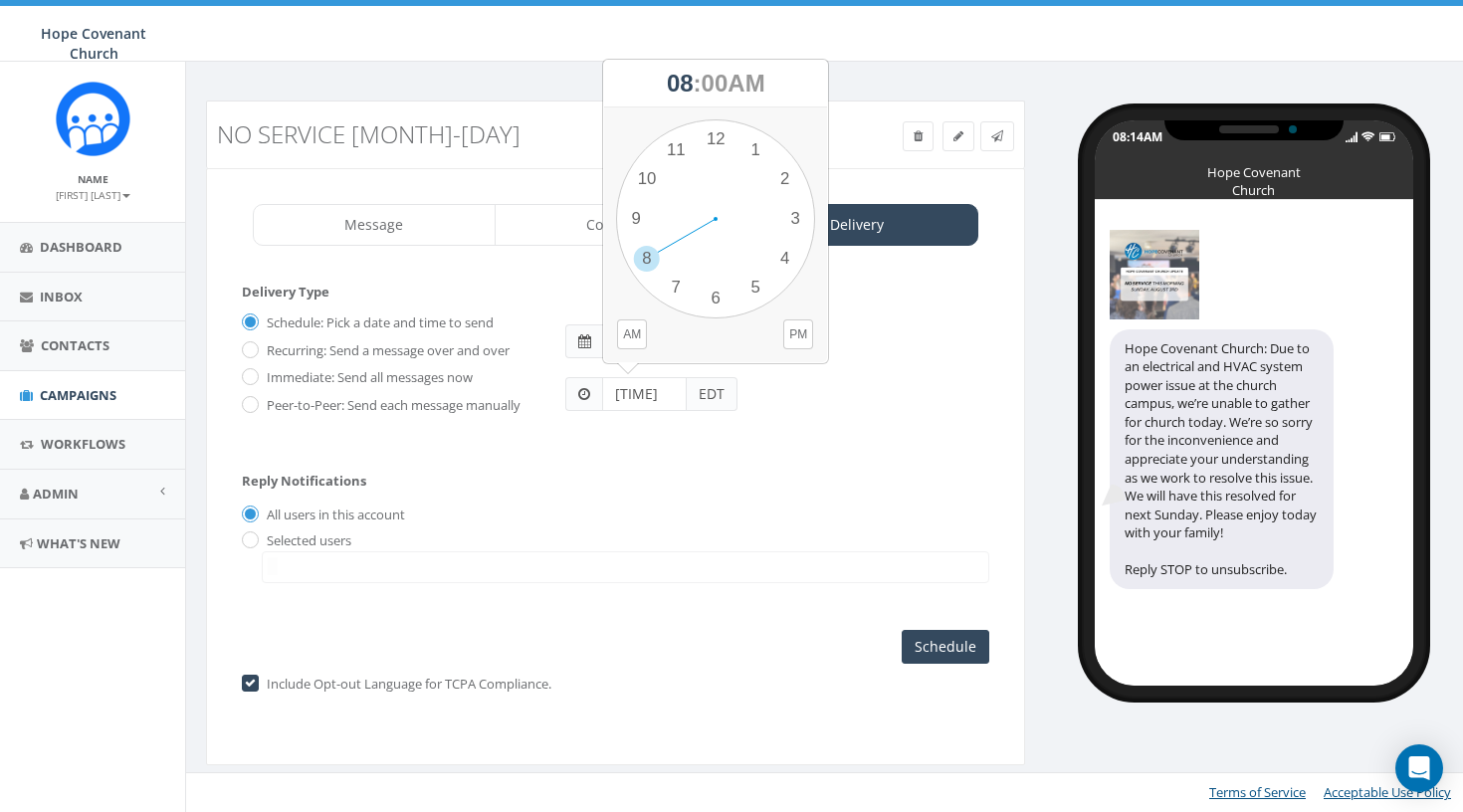 click on "1 2 3 4 5 6 7 8 9 10 11 12 00 05 10 15 20 25 30 35 40 45 50 55" at bounding box center (716, 219) 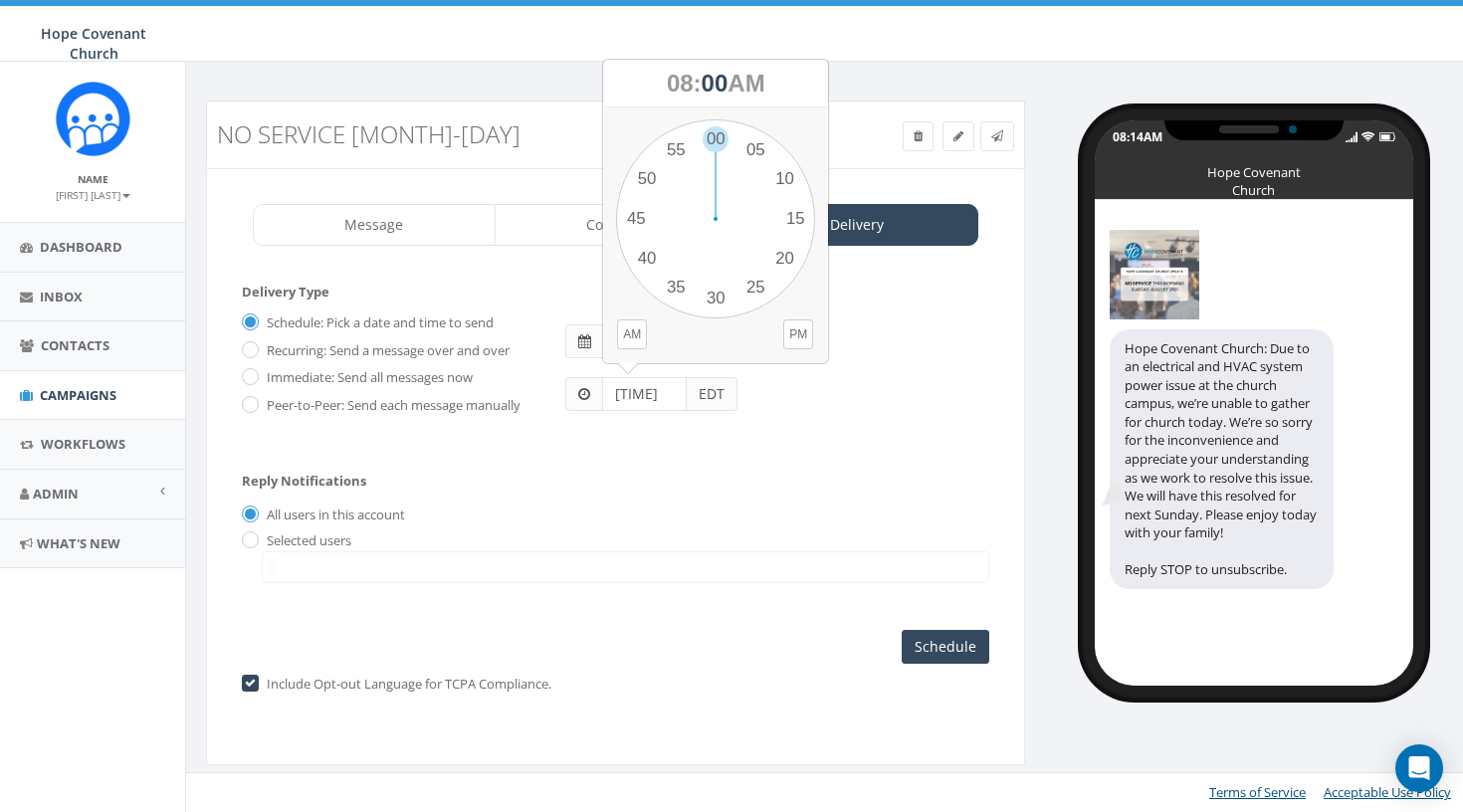 click on "1 2 3 4 5 6 7 8 9 10 11 12 00 05 10 15 20 25 30 35 40 45 50 55" at bounding box center (716, 219) 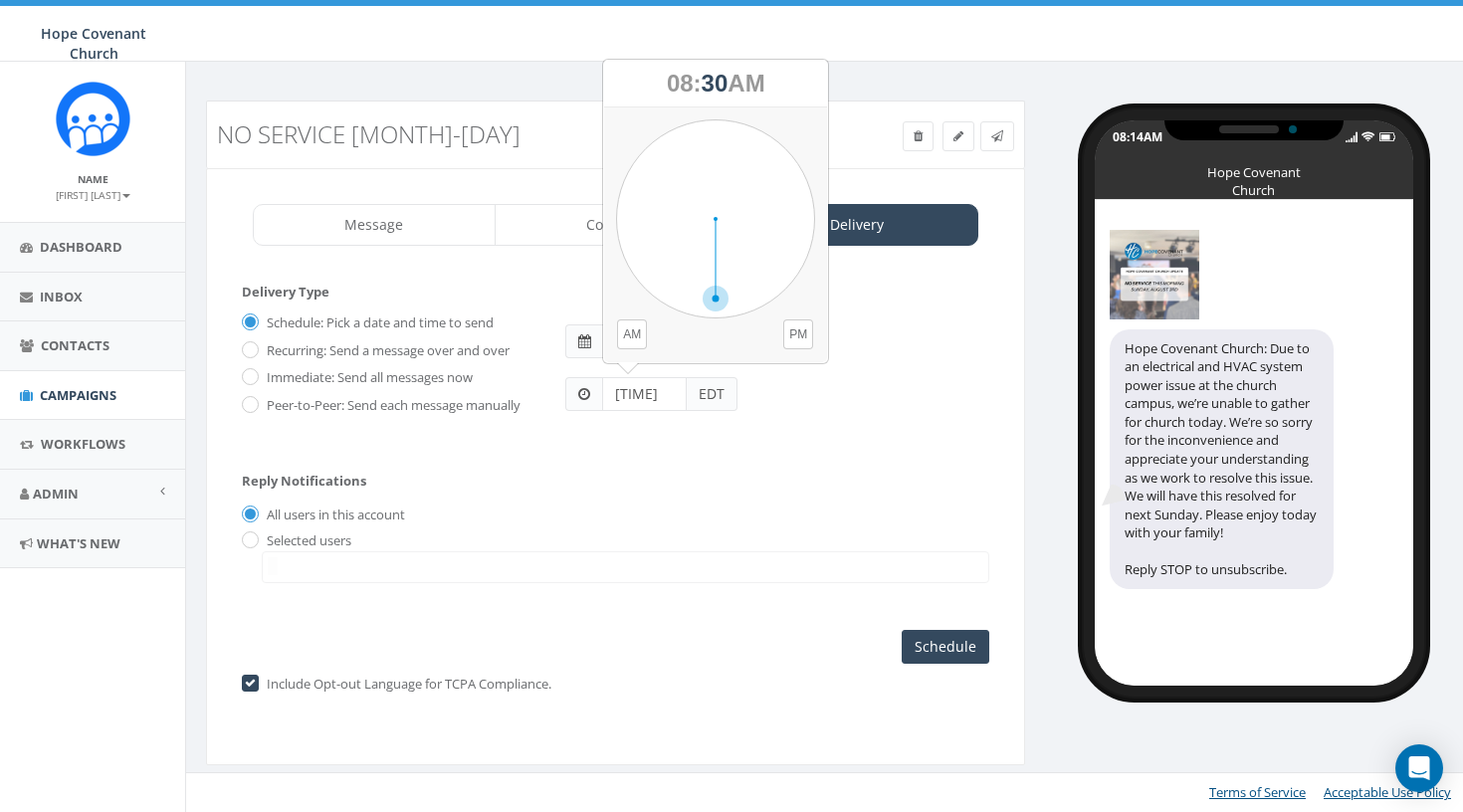 type on "08:30AM" 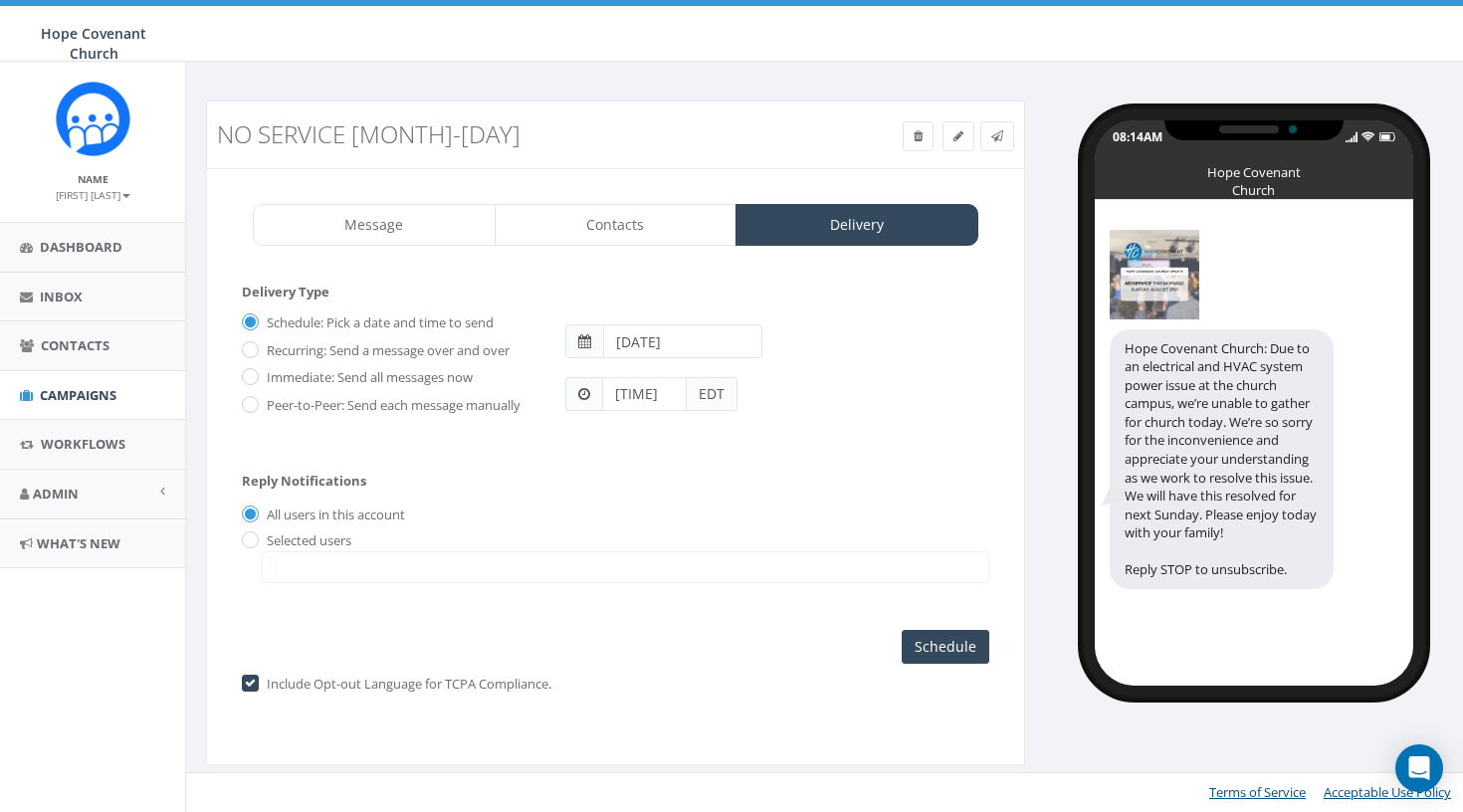 click on "2025-08-04" at bounding box center (683, 341) 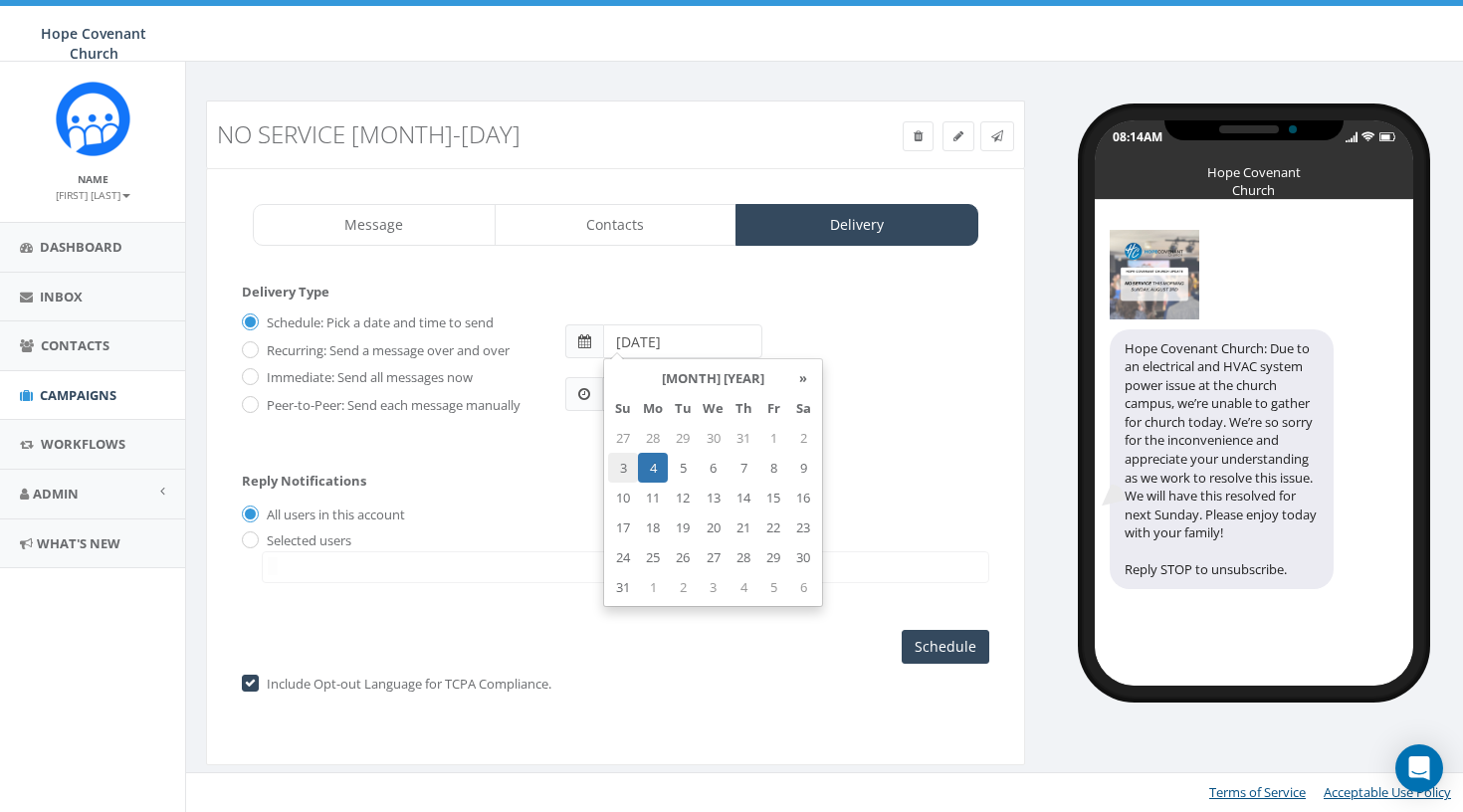 click on "3" at bounding box center [623, 468] 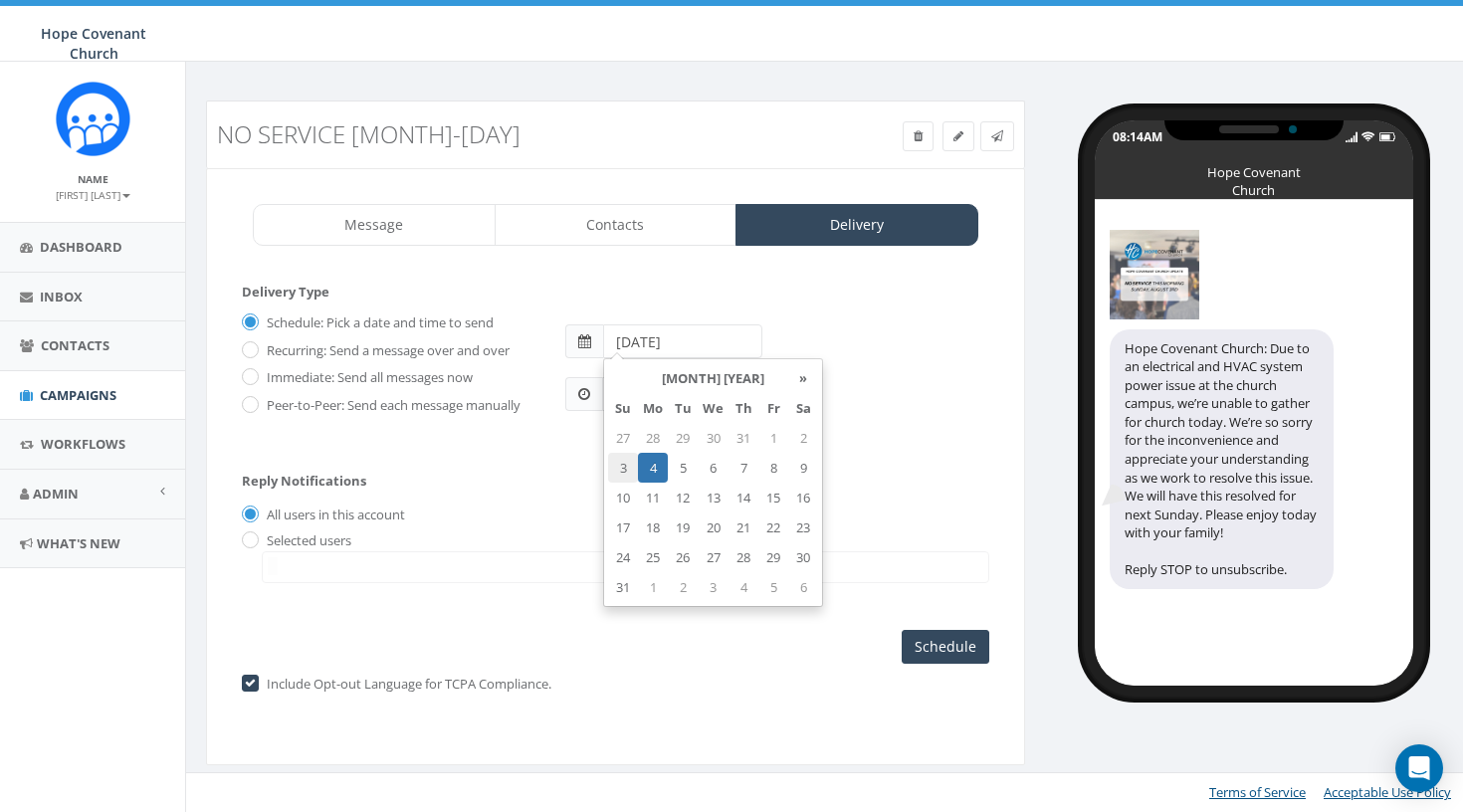 type on "2025-08-03" 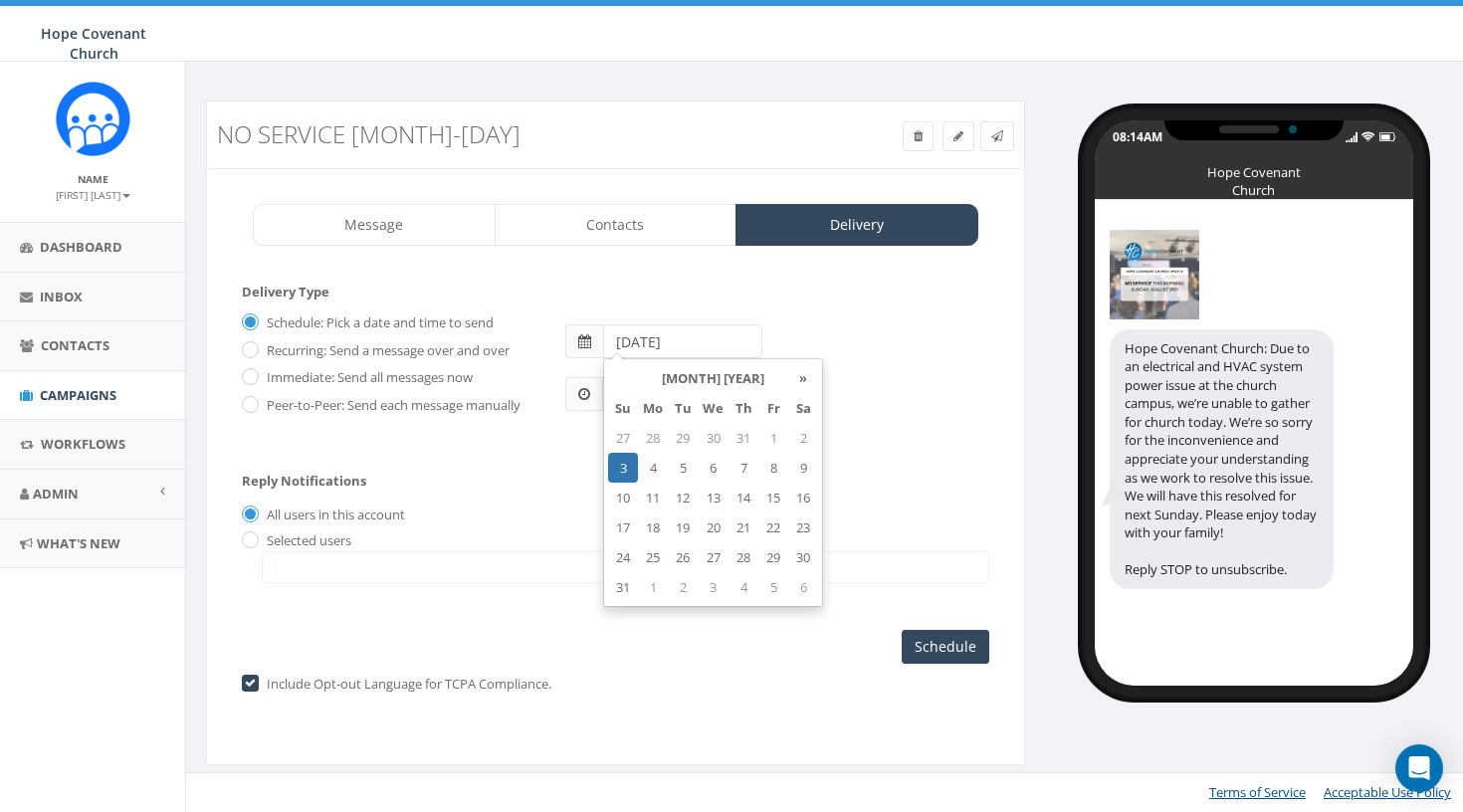 click on "Reply Notifications All users in this account Selected users info@hopecovenant.cc" at bounding box center [615, 523] 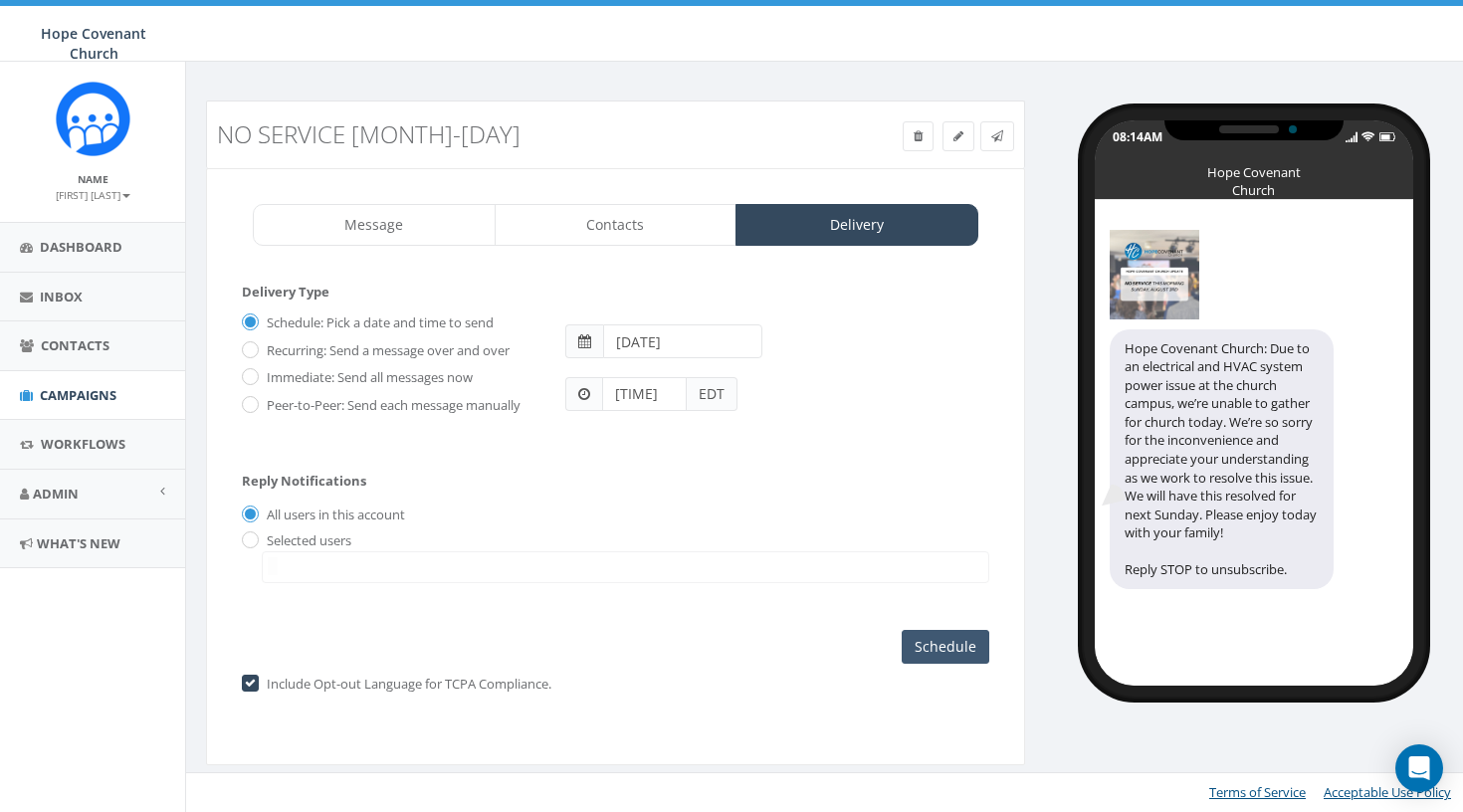 click on "Schedule" at bounding box center [945, 647] 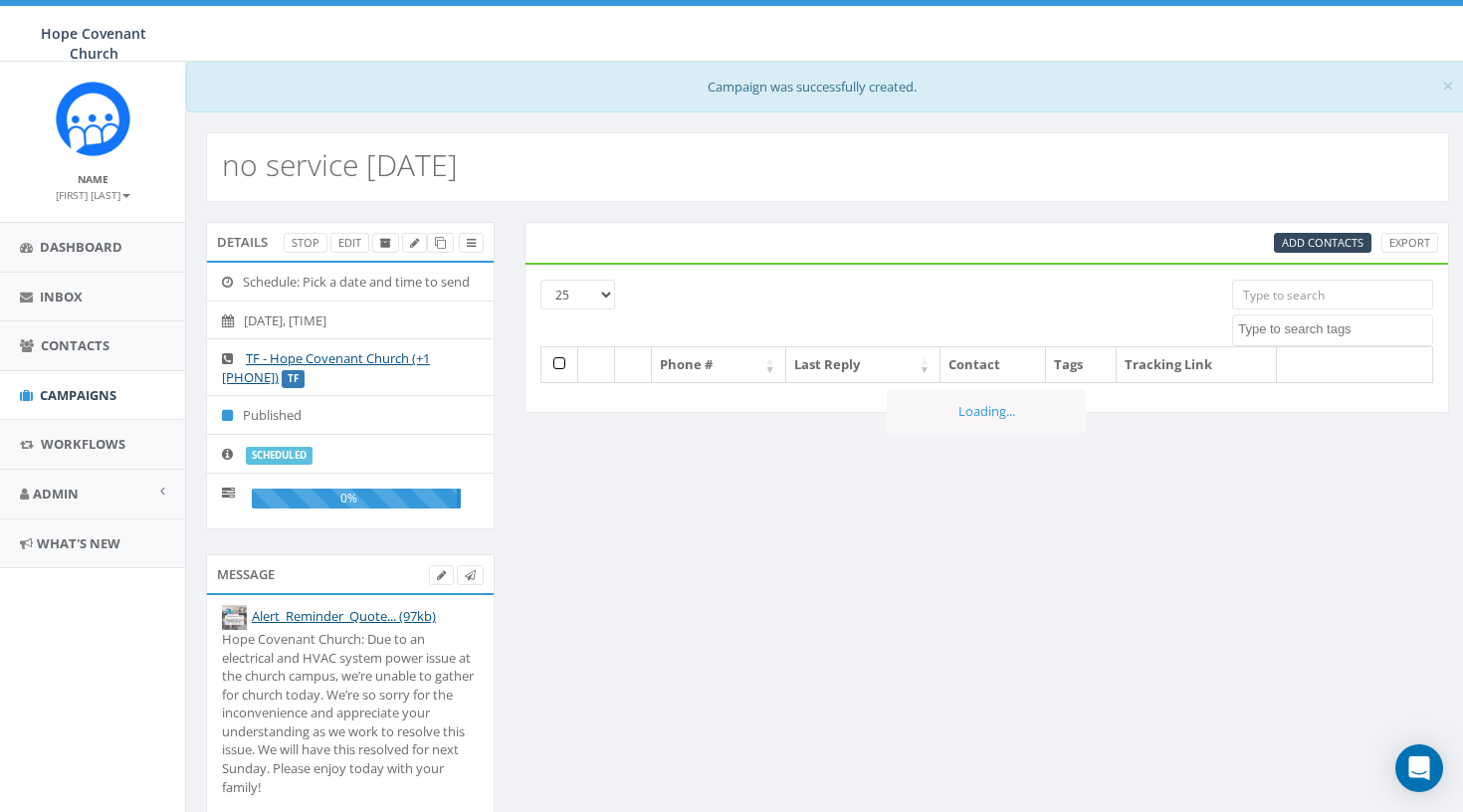 select 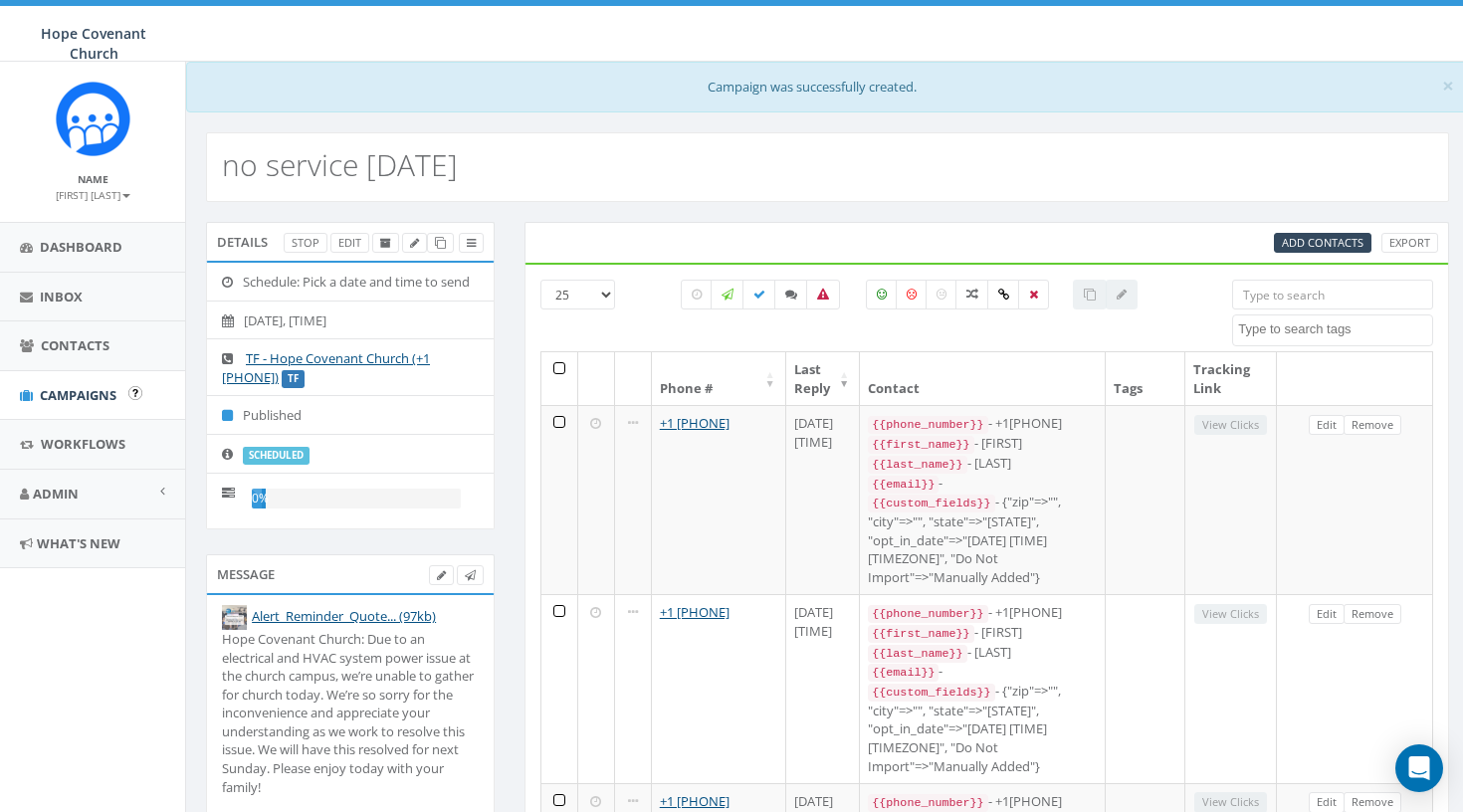 click on "Campaigns" at bounding box center [78, 395] 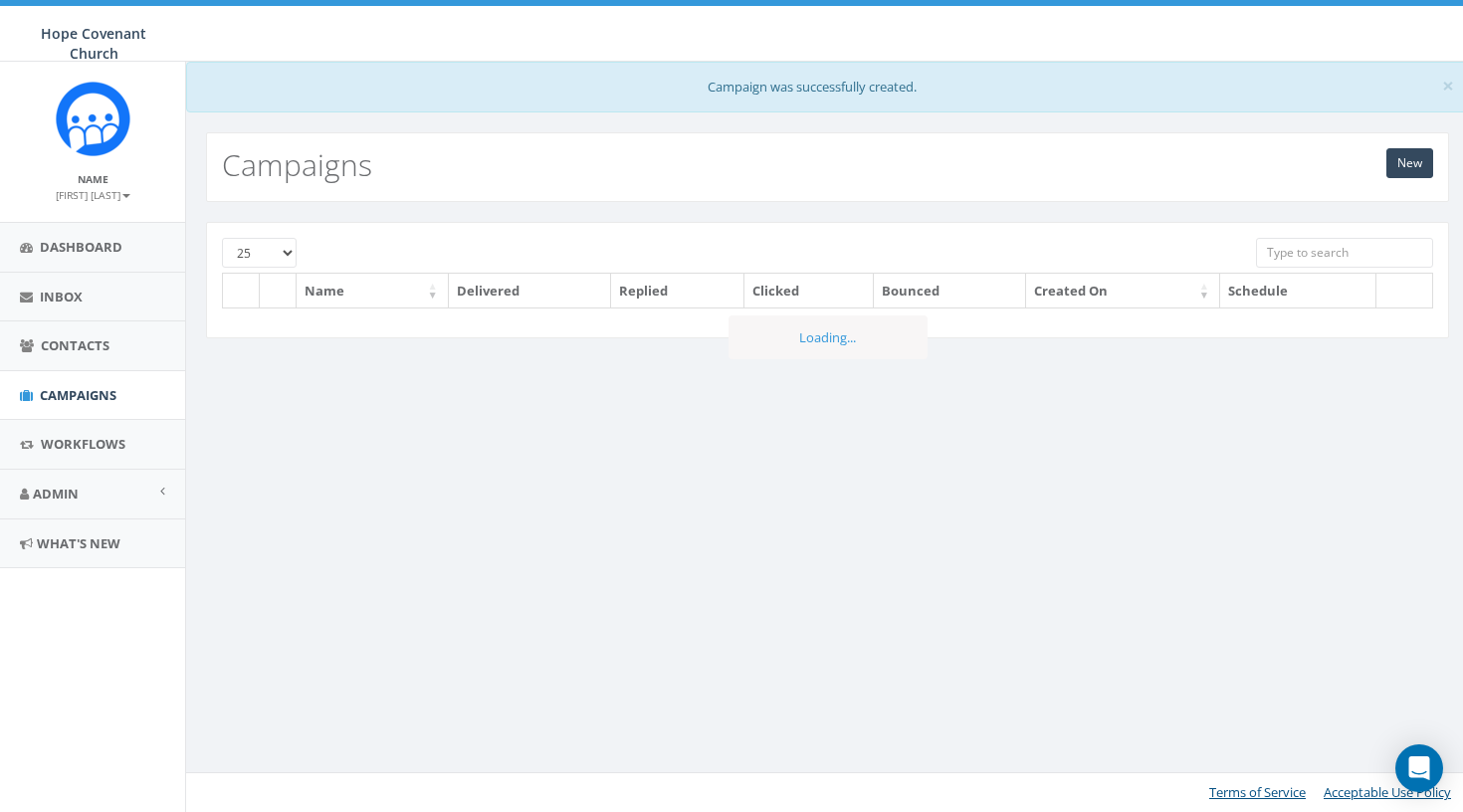 scroll, scrollTop: 0, scrollLeft: 0, axis: both 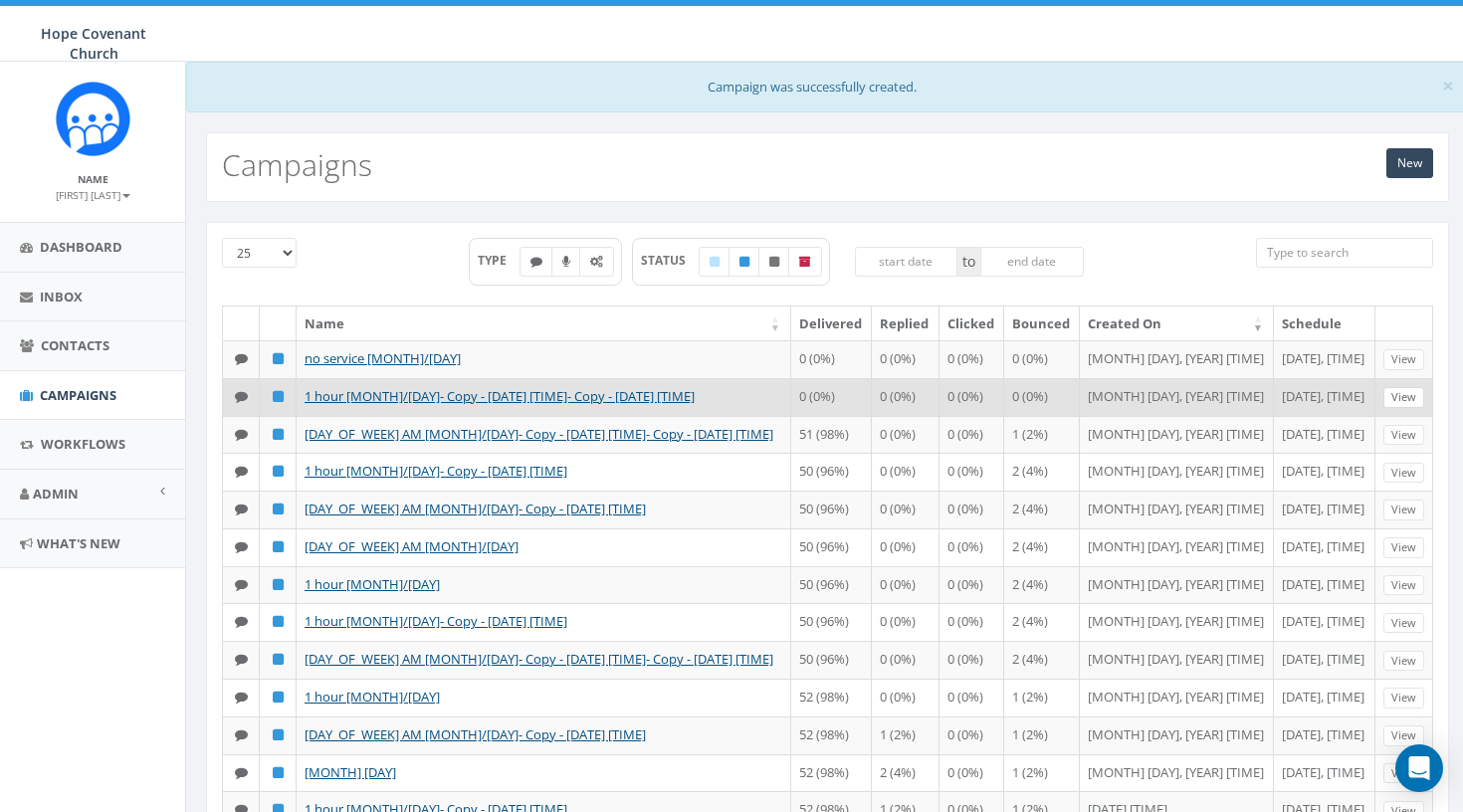 click on "View" at bounding box center (1403, 397) 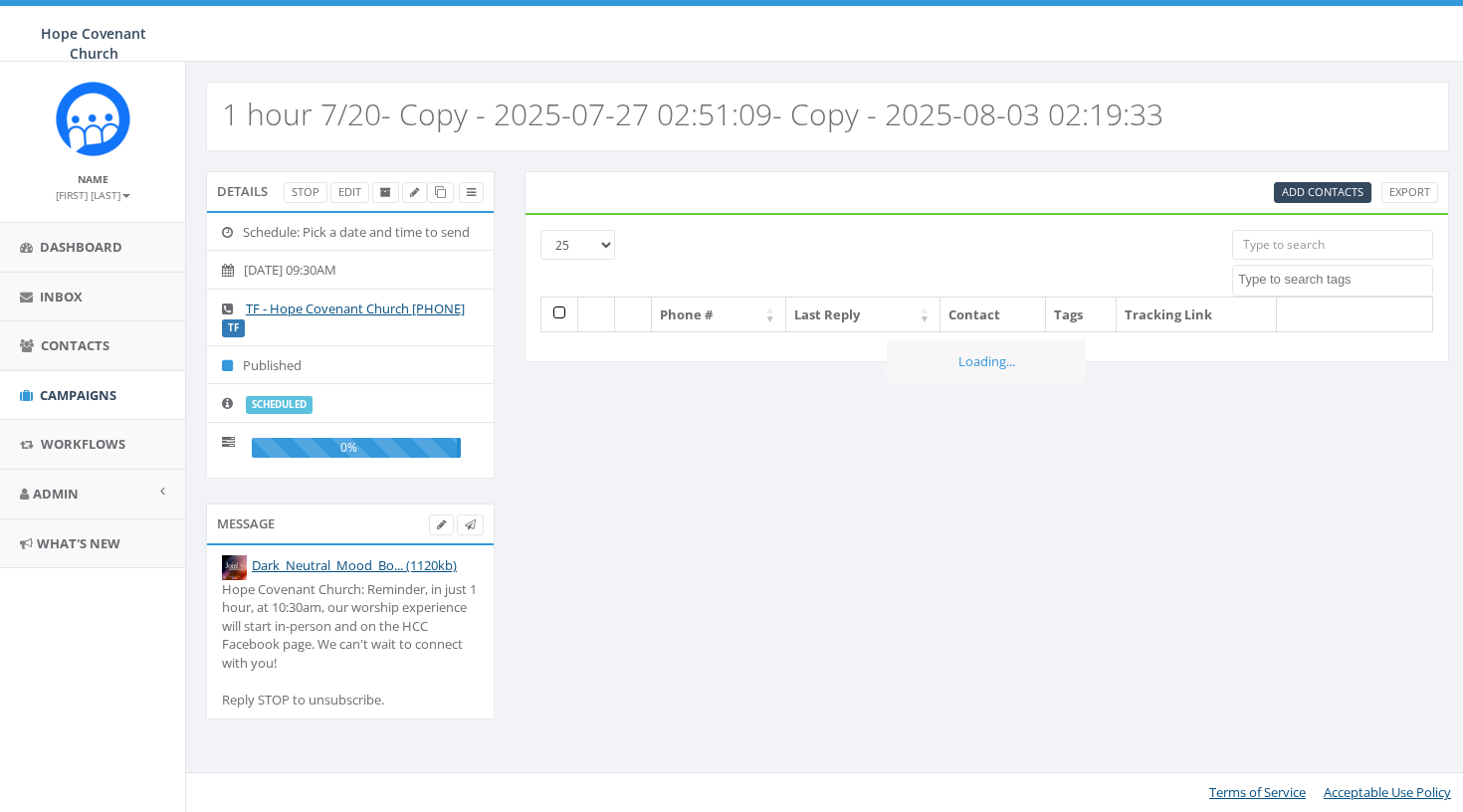 select 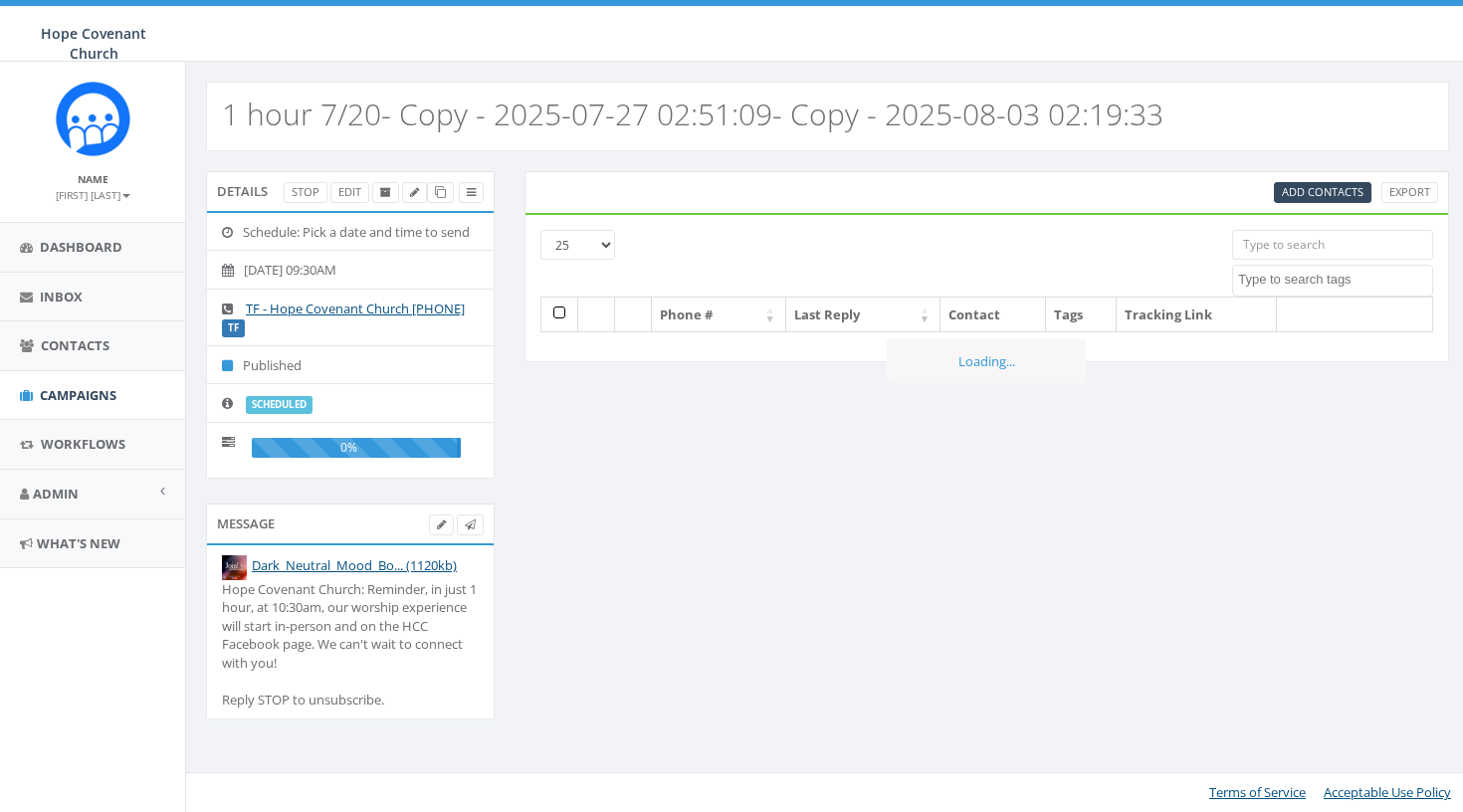 scroll, scrollTop: 0, scrollLeft: 0, axis: both 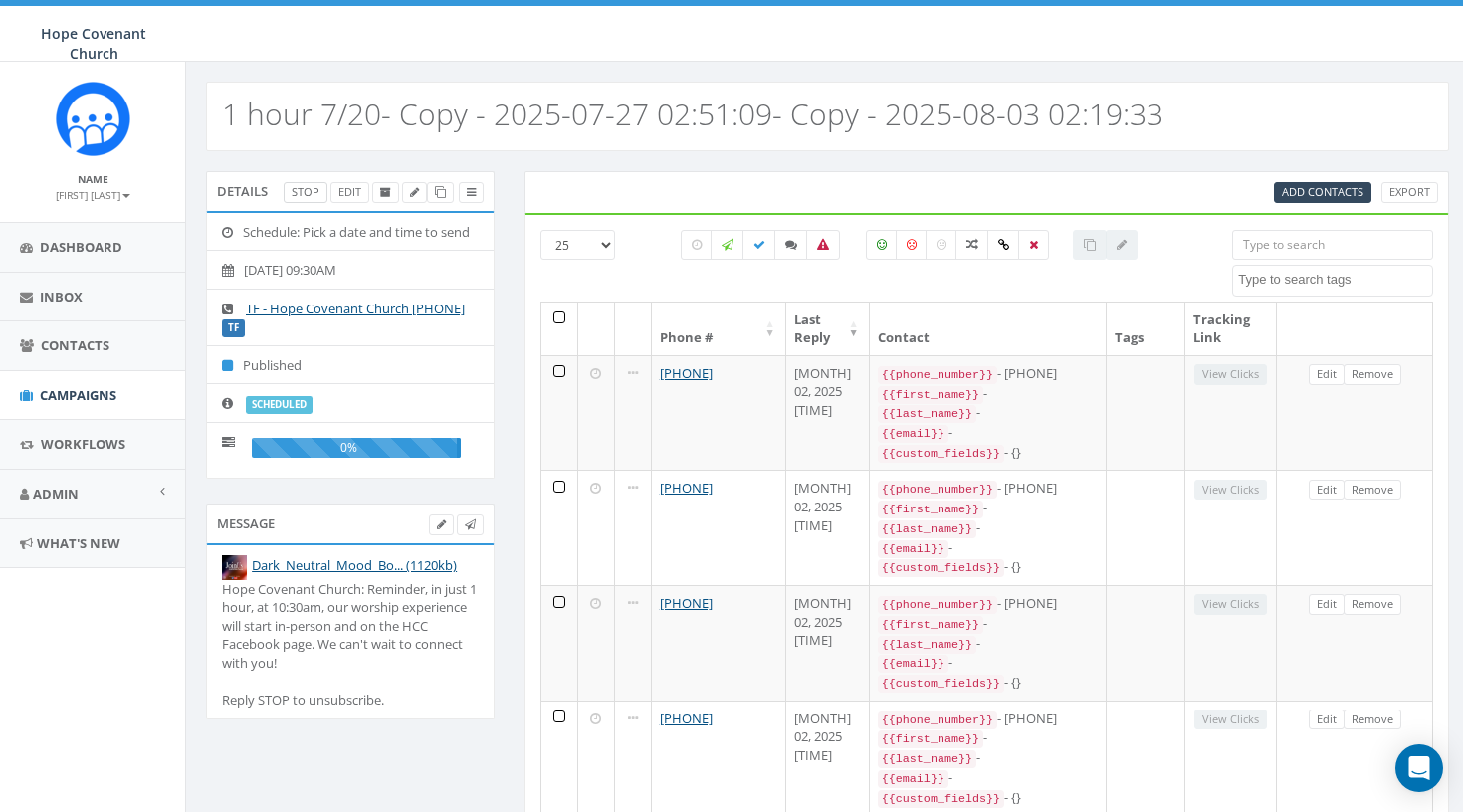 click on "Stop" at bounding box center (306, 192) 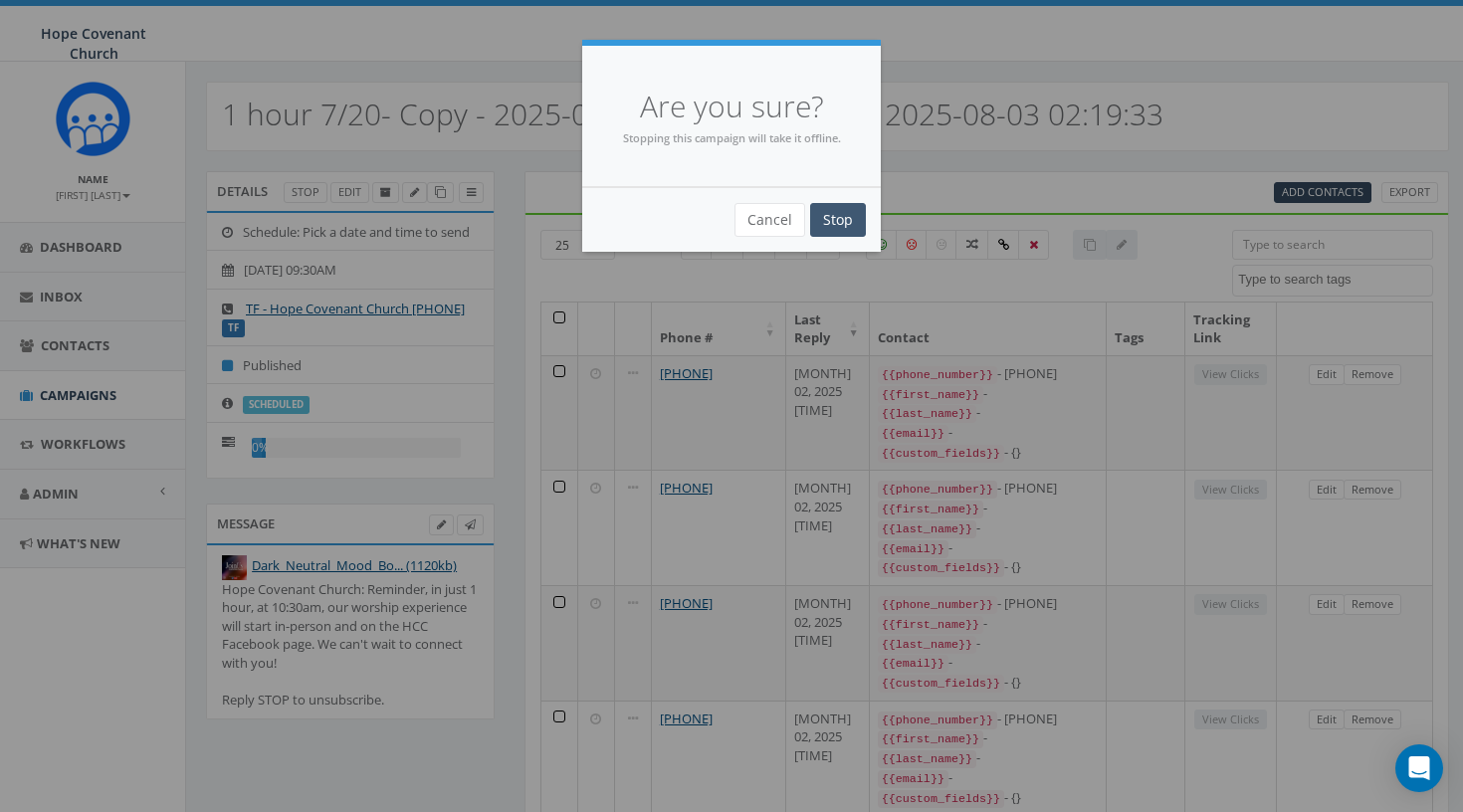 click on "Stop" at bounding box center [838, 220] 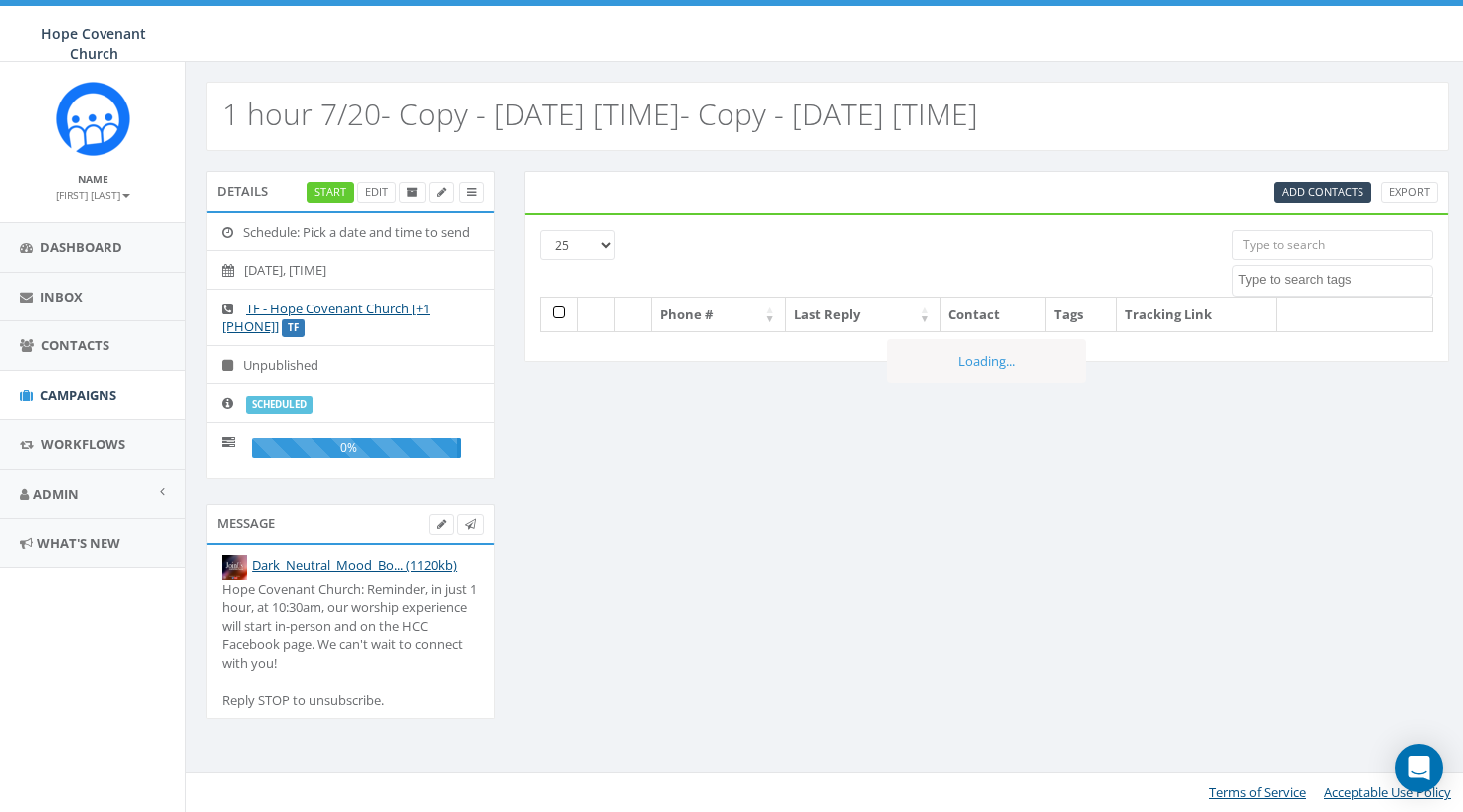 select 